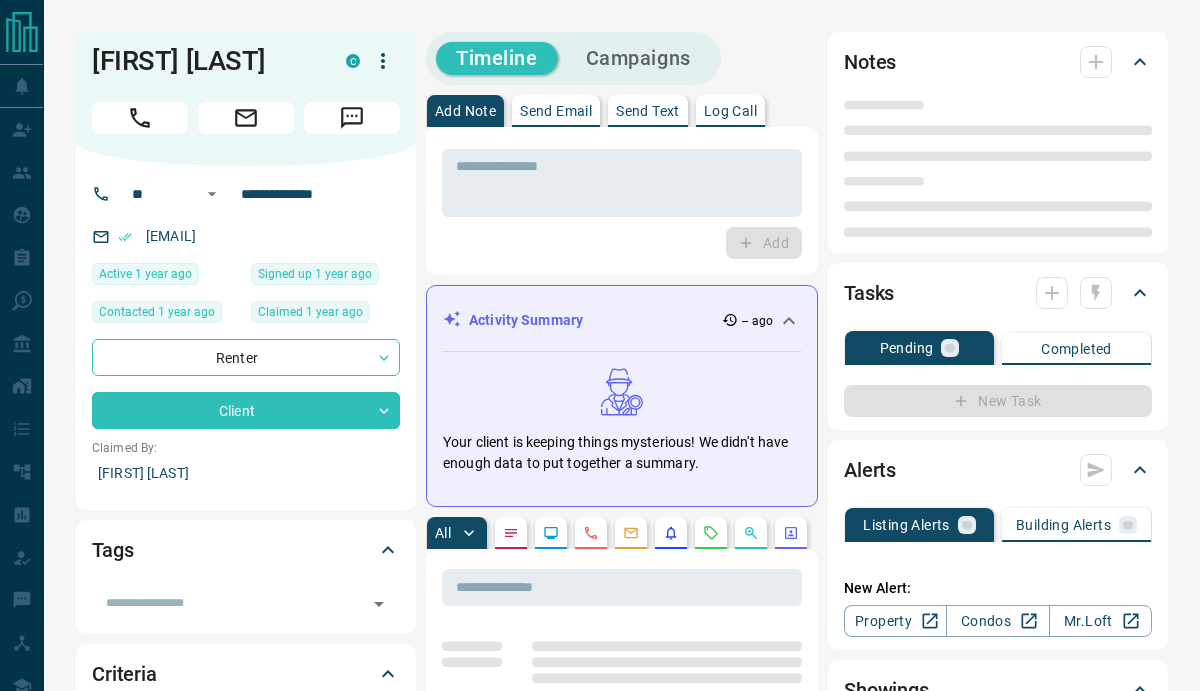 scroll, scrollTop: 0, scrollLeft: 0, axis: both 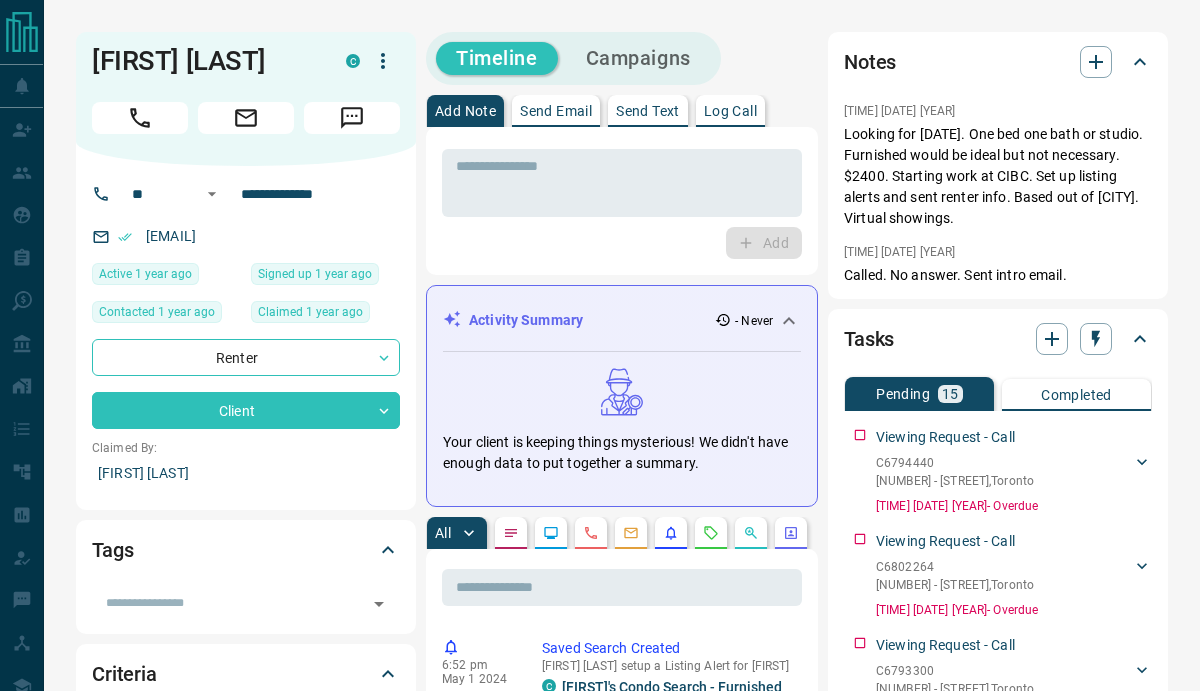 click on "Send Email" at bounding box center [556, 111] 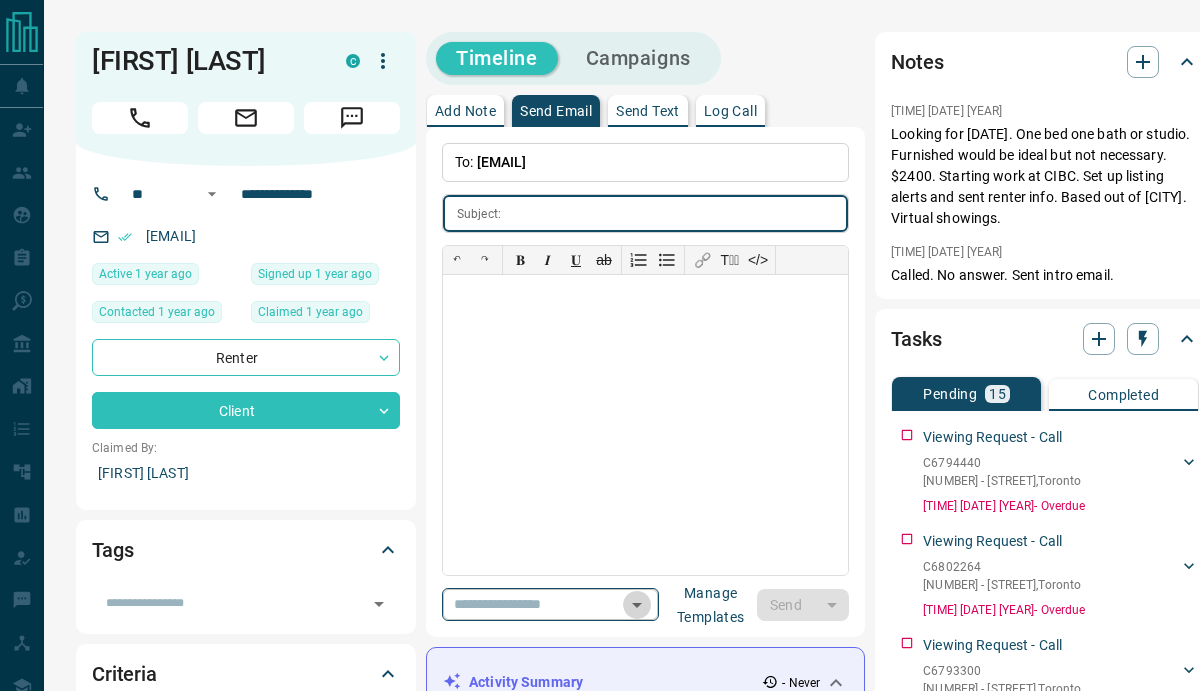 click 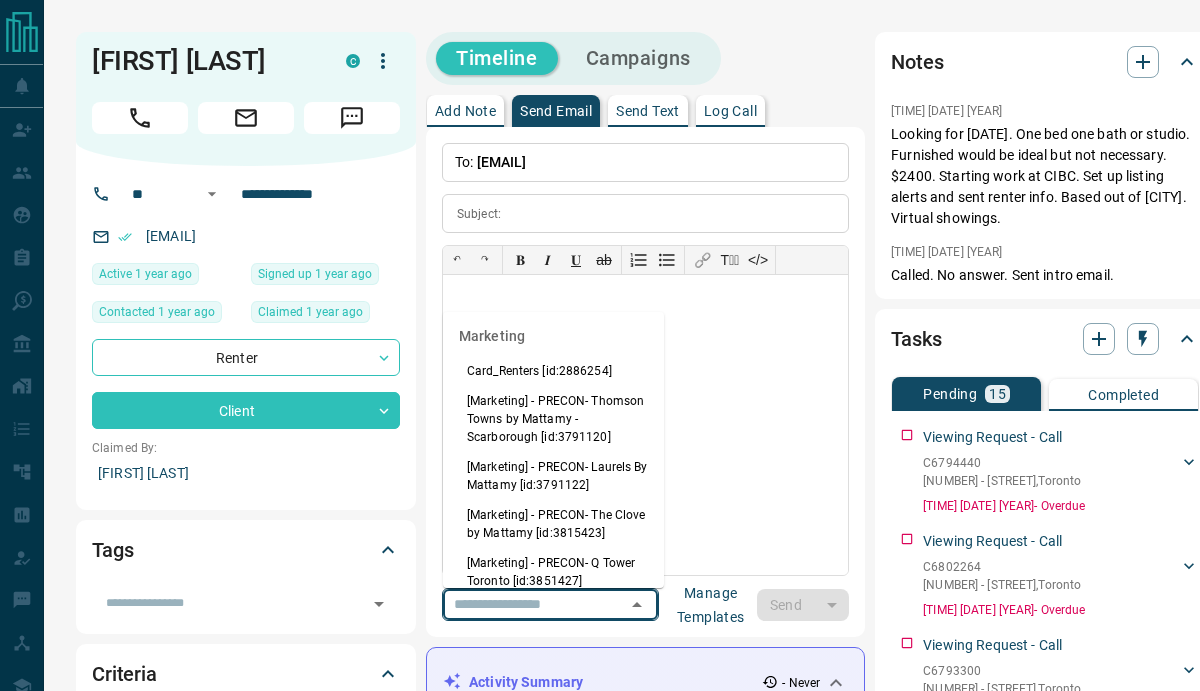 scroll, scrollTop: 1857, scrollLeft: 0, axis: vertical 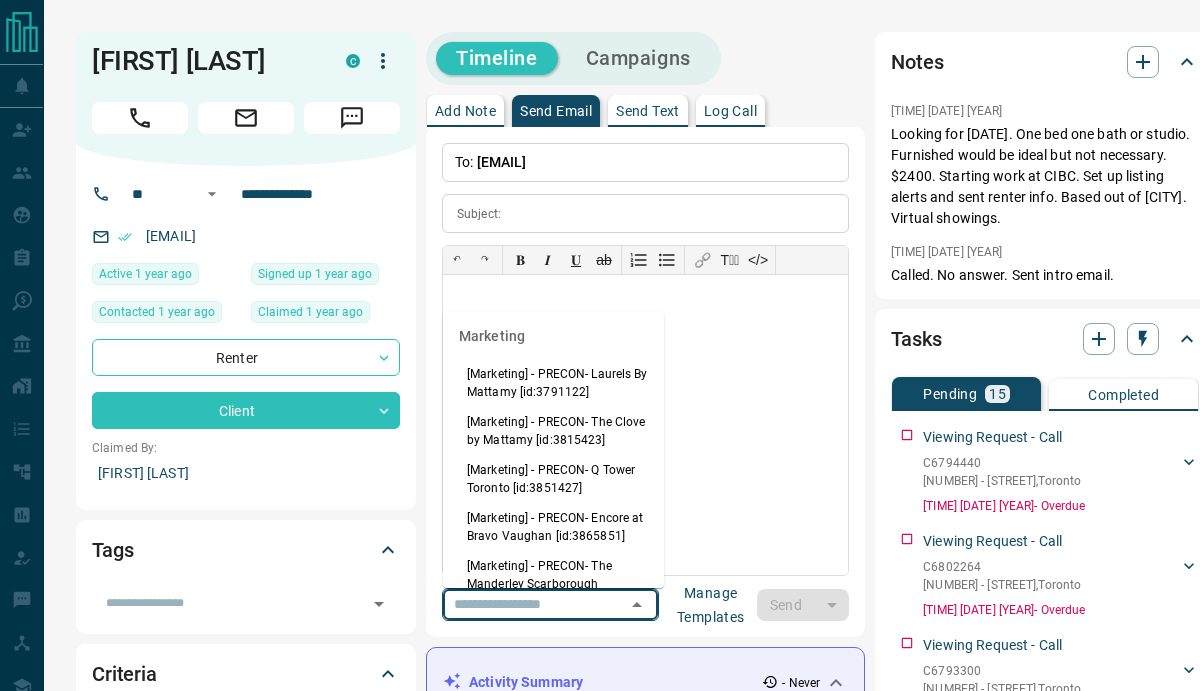 click on "Timeline Campaigns" at bounding box center (645, 58) 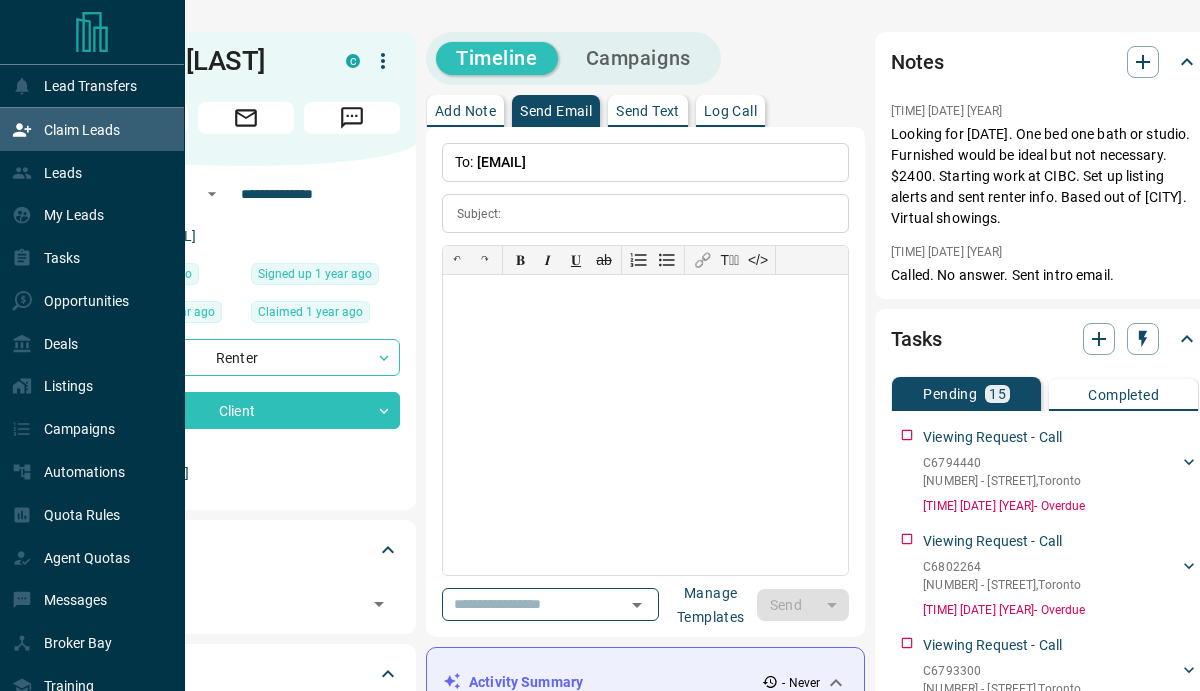 drag, startPoint x: 33, startPoint y: 125, endPoint x: 45, endPoint y: 125, distance: 12 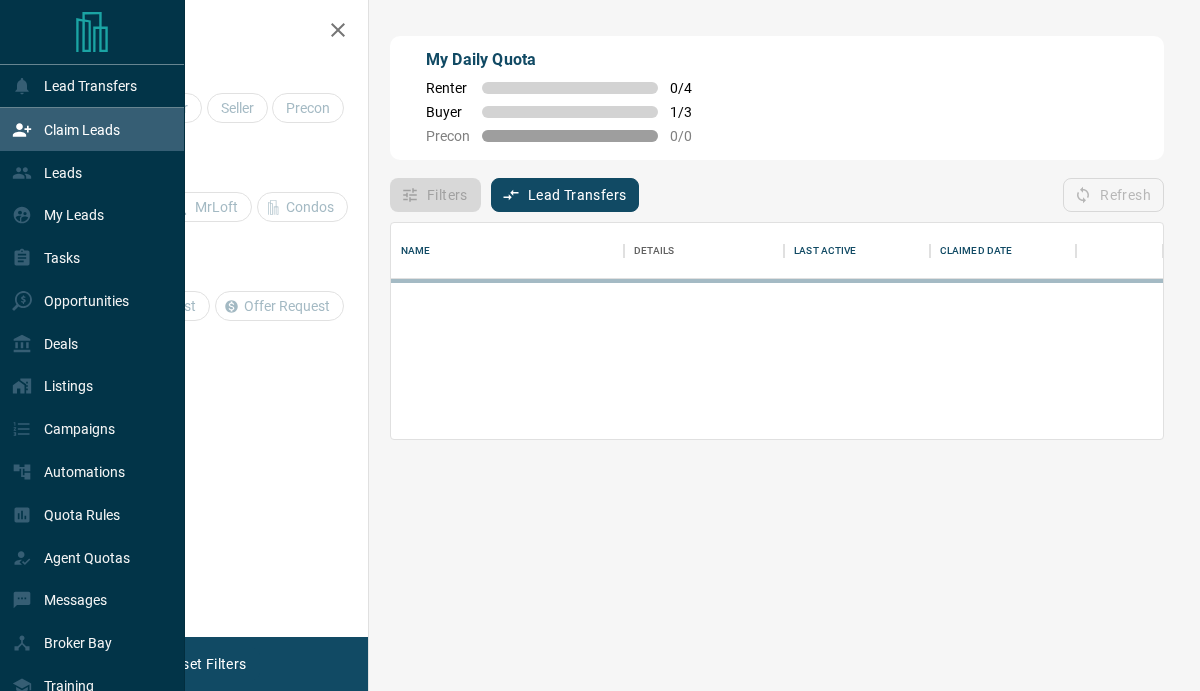 scroll, scrollTop: 136, scrollLeft: 772, axis: both 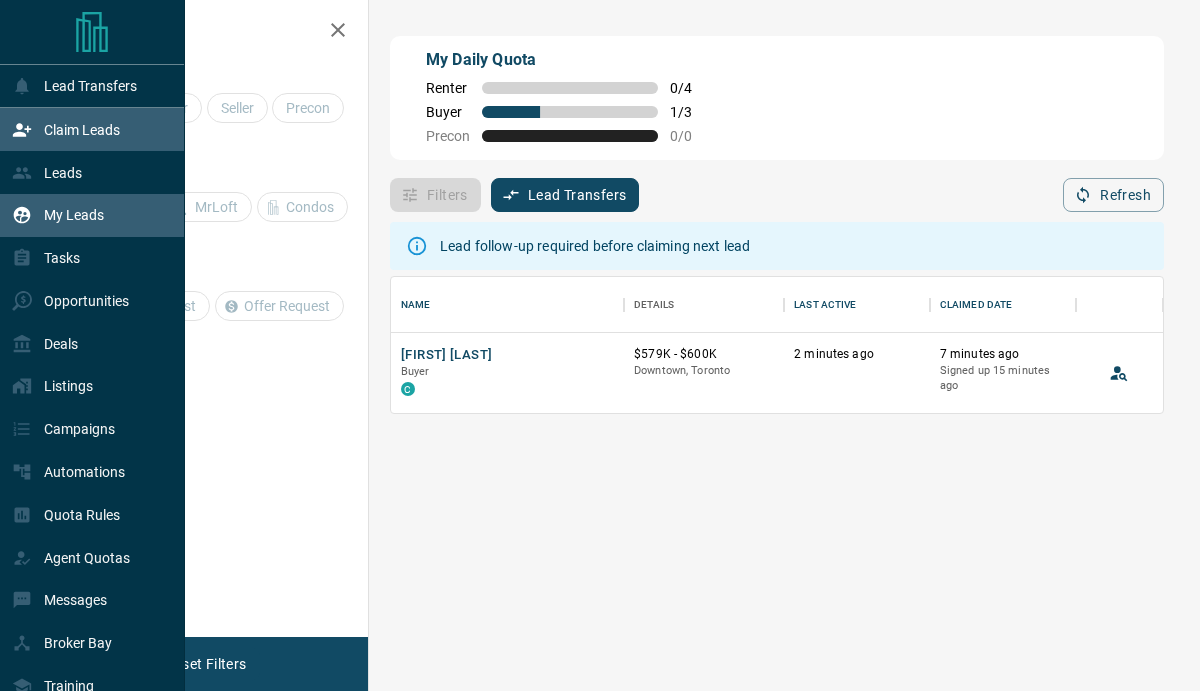 click on "My Leads" at bounding box center (58, 215) 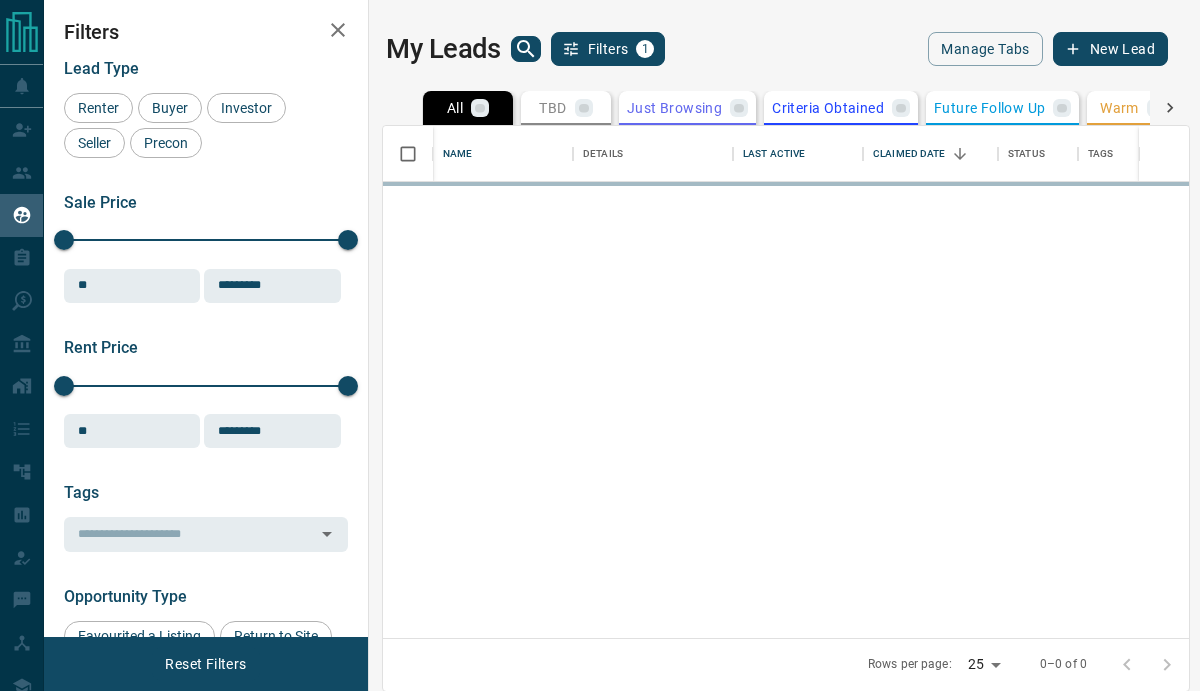 scroll, scrollTop: 1, scrollLeft: 1, axis: both 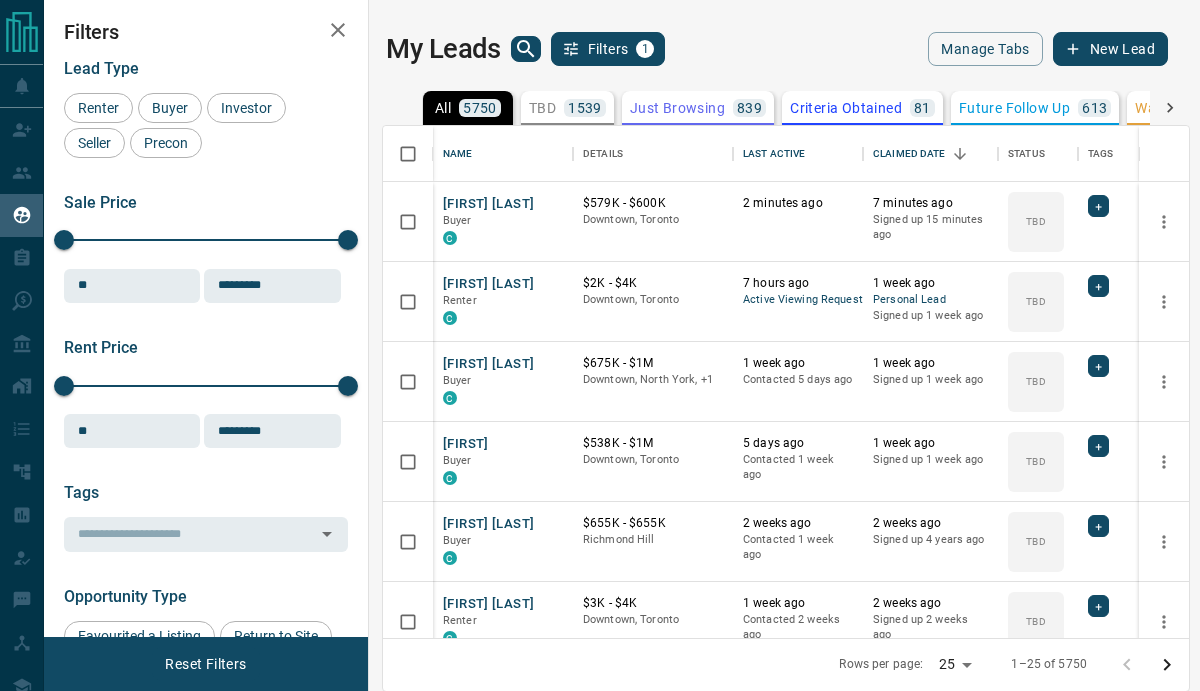 click on "My Leads Filters 1" at bounding box center (581, 49) 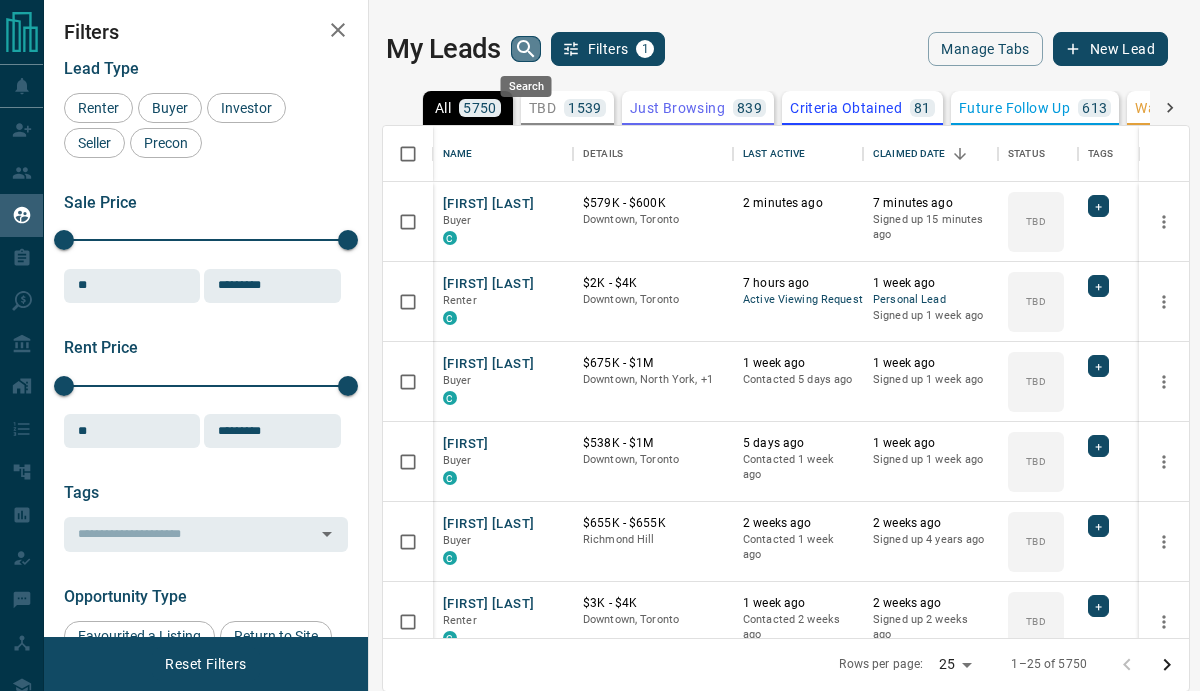click 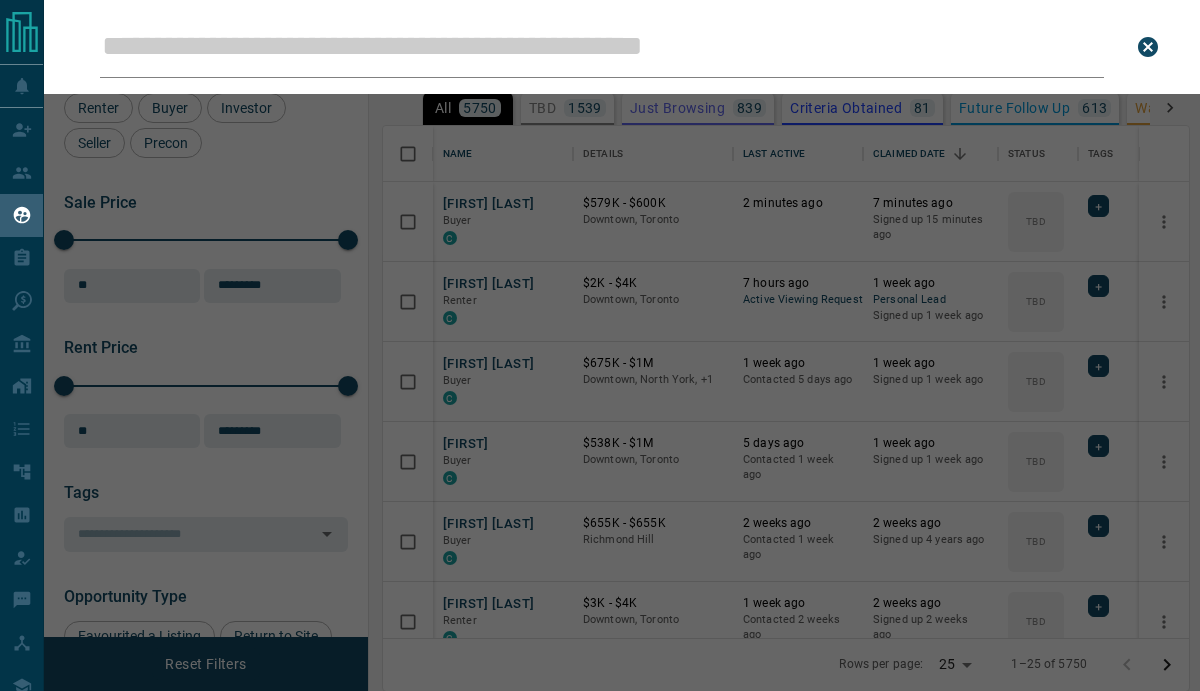 type on "**********" 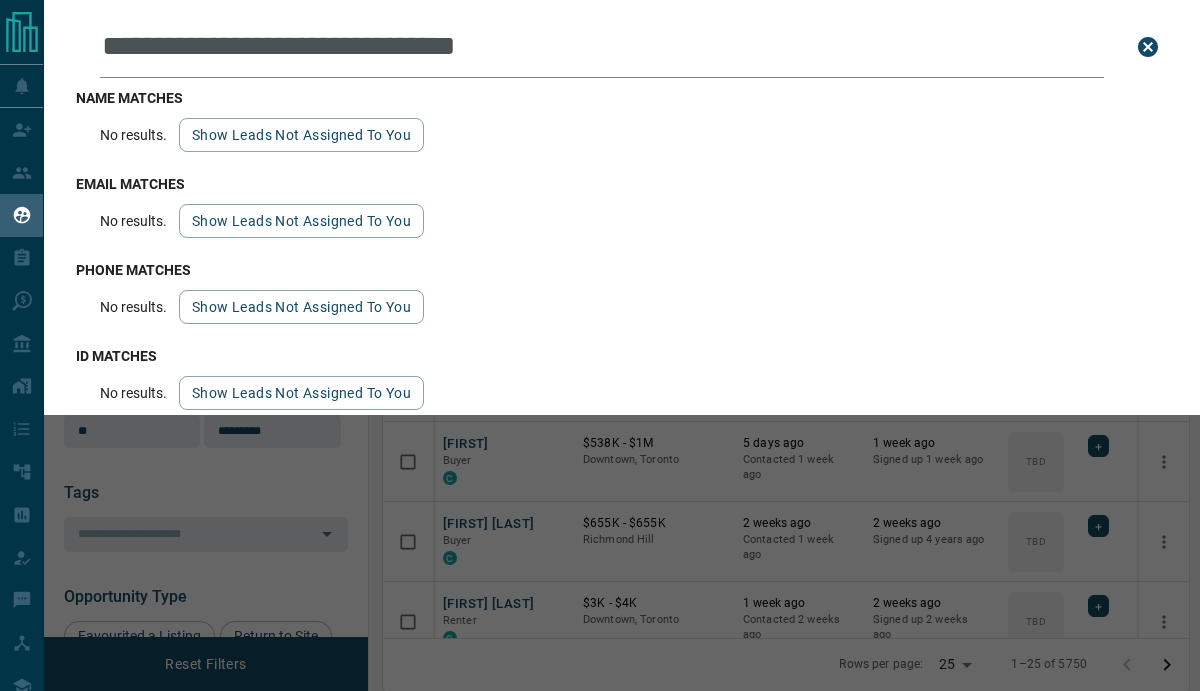 click on "Show leads not assigned to you" at bounding box center (301, 221) 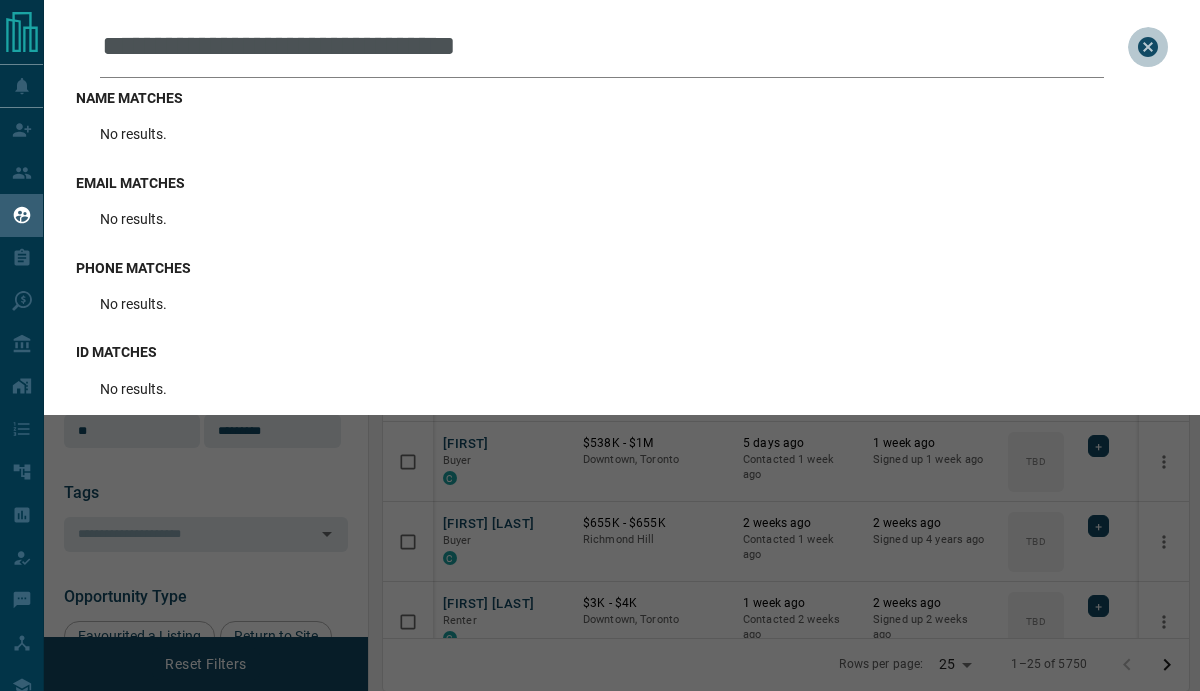 drag, startPoint x: 1149, startPoint y: 50, endPoint x: 1120, endPoint y: 34, distance: 33.12099 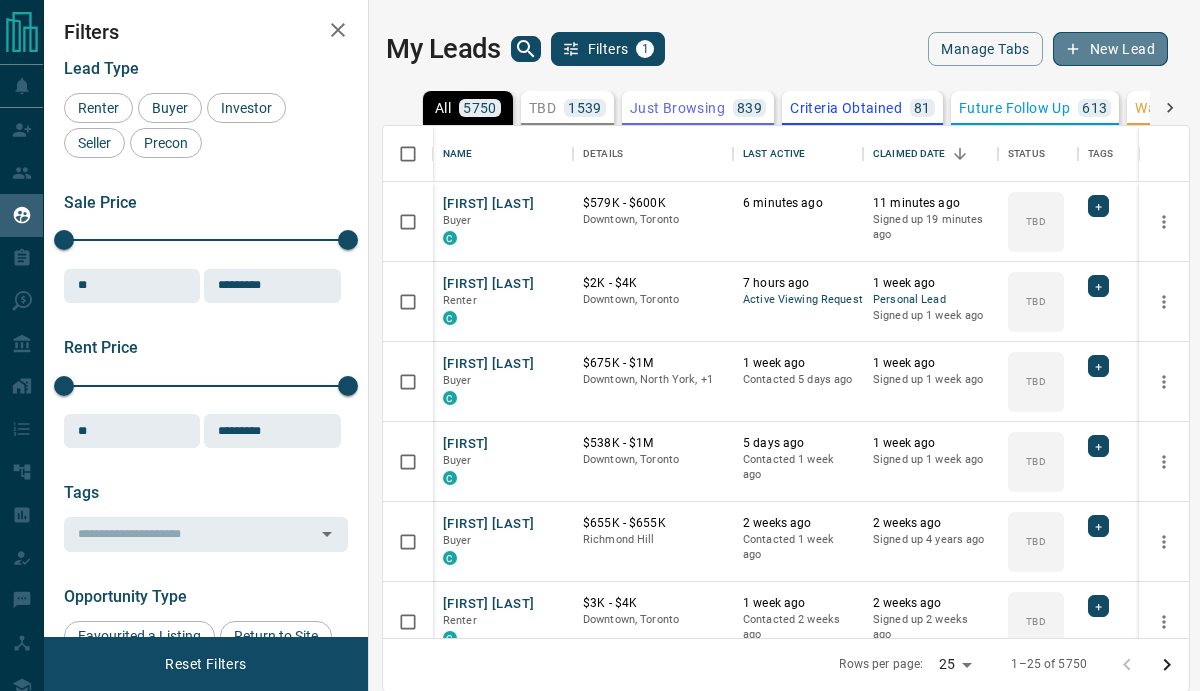click on "New Lead" at bounding box center [1110, 49] 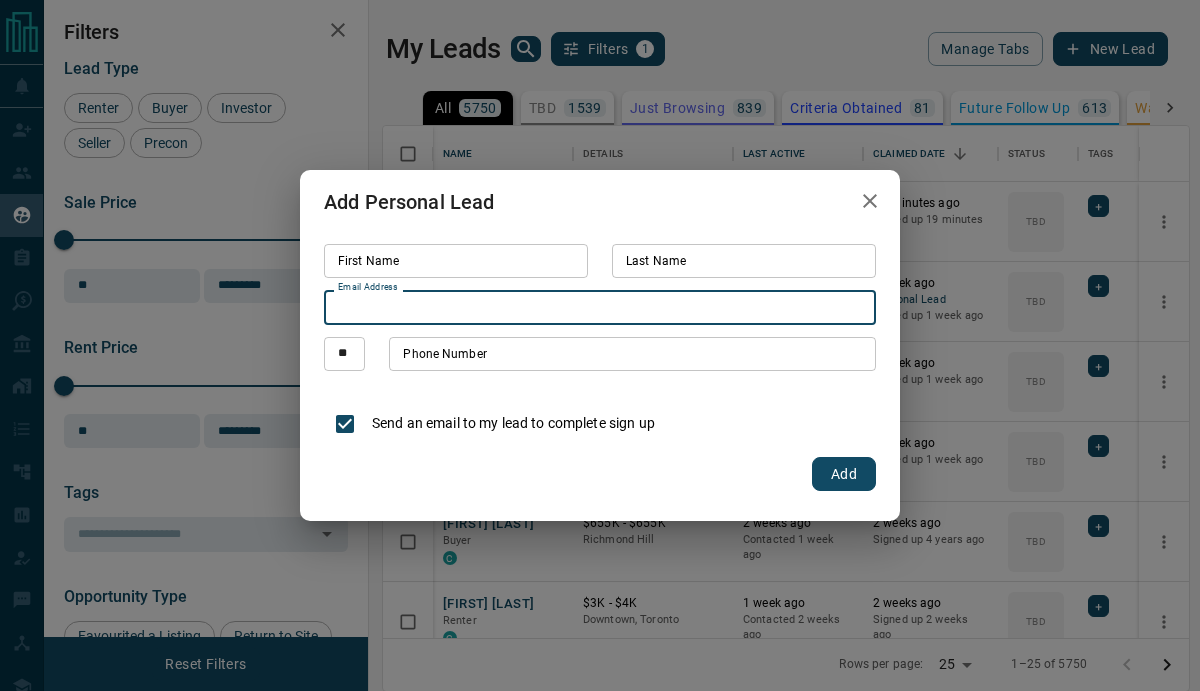 click on "Email Address" at bounding box center (600, 307) 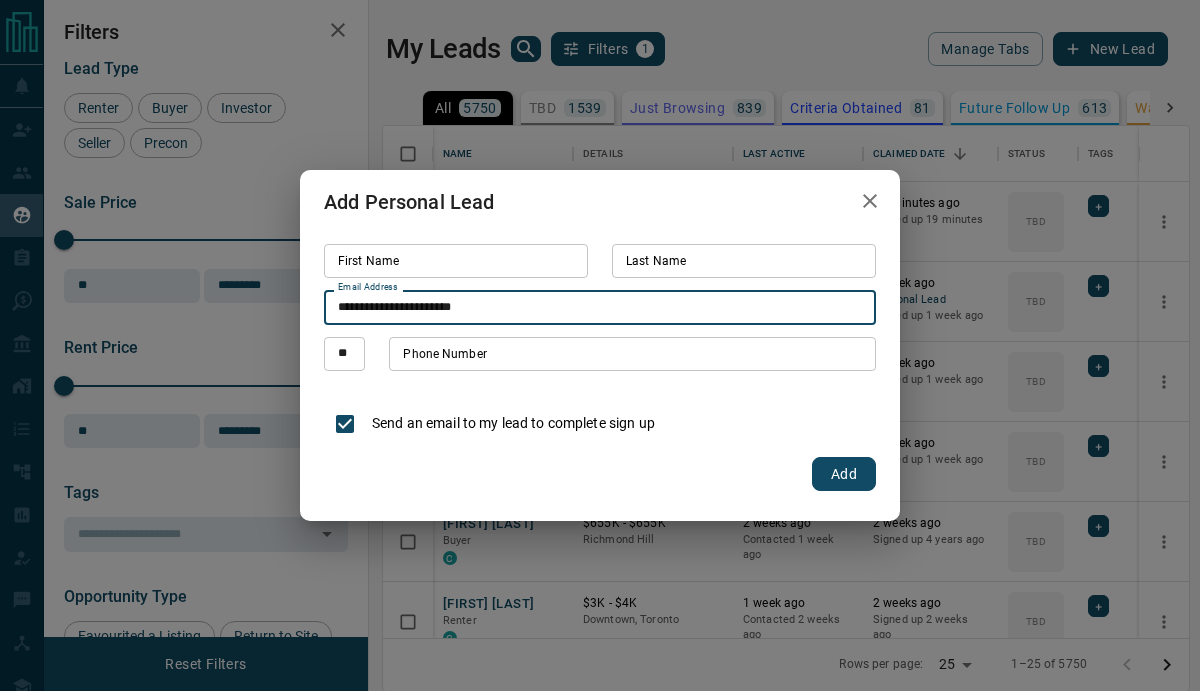 drag, startPoint x: 410, startPoint y: 309, endPoint x: 373, endPoint y: 310, distance: 37.01351 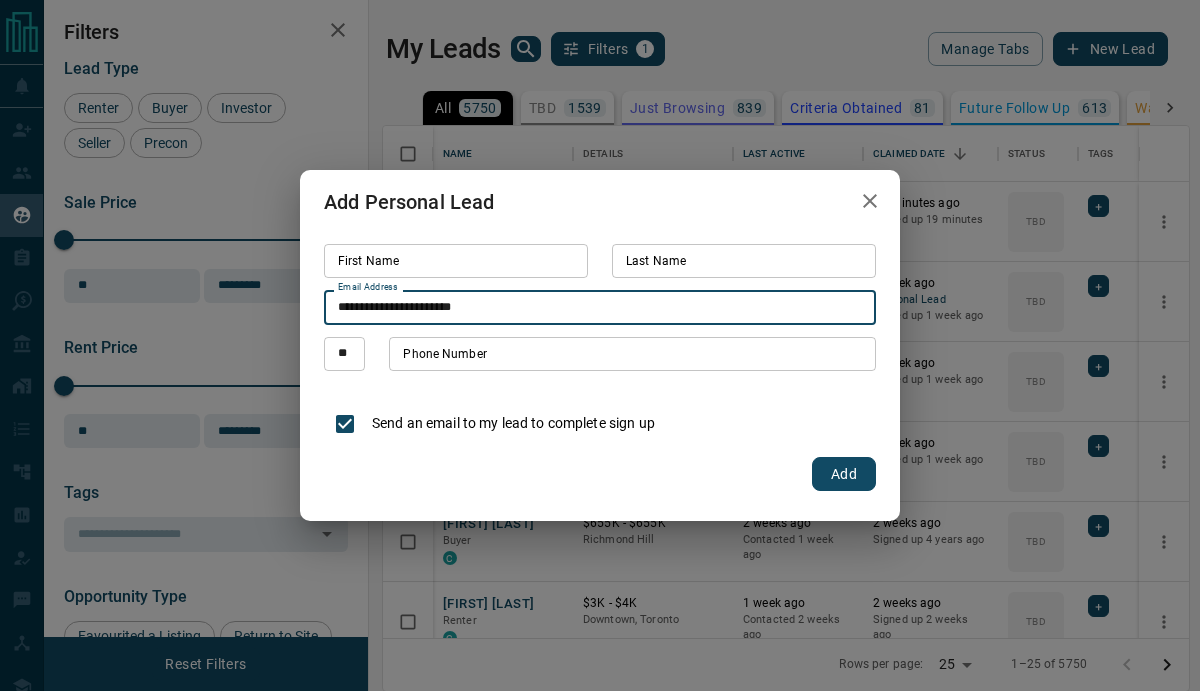 click on "**********" at bounding box center [600, 307] 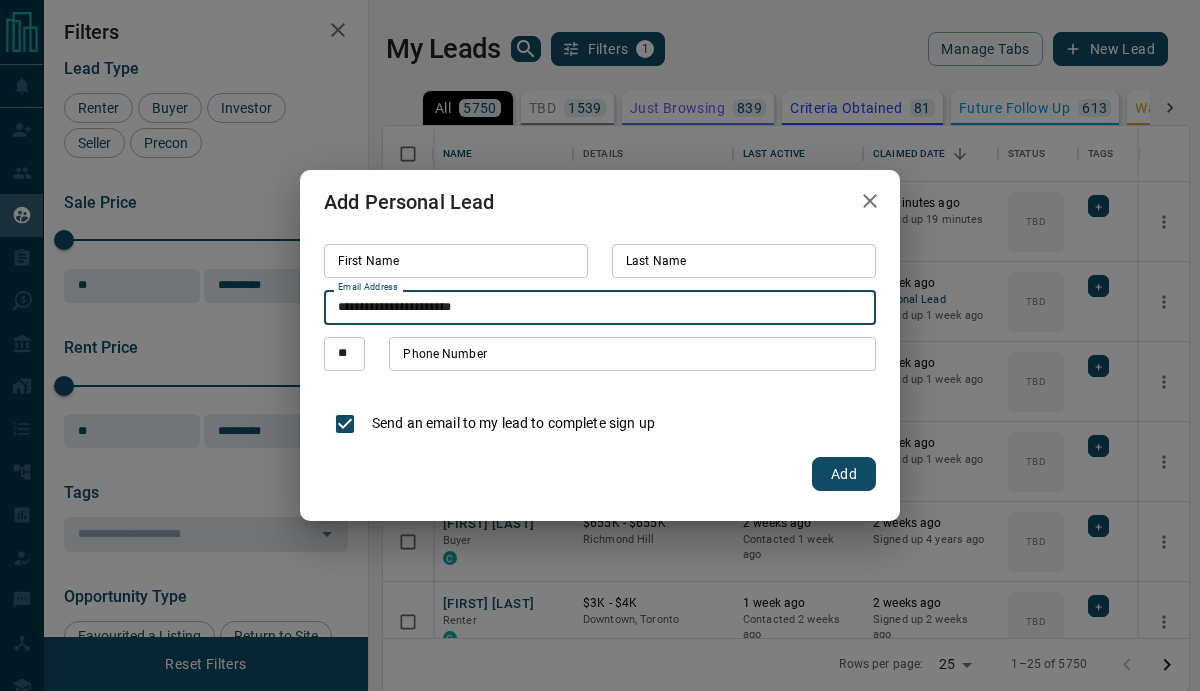 type on "**********" 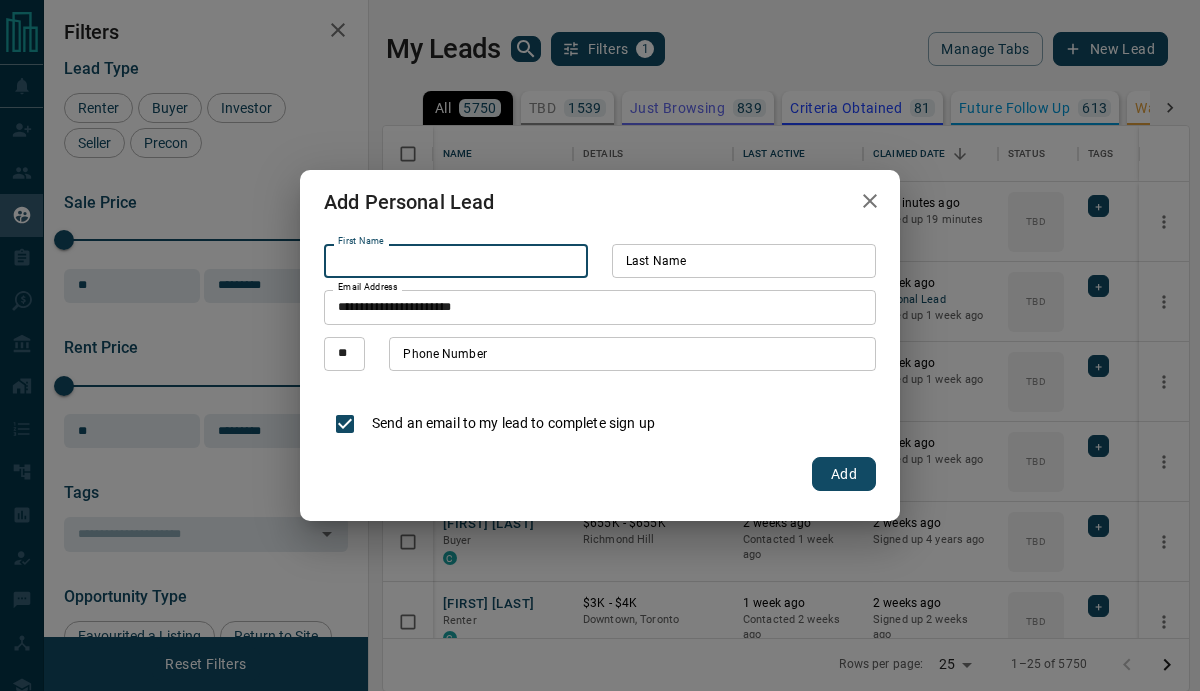 click on "First Name" at bounding box center (456, 261) 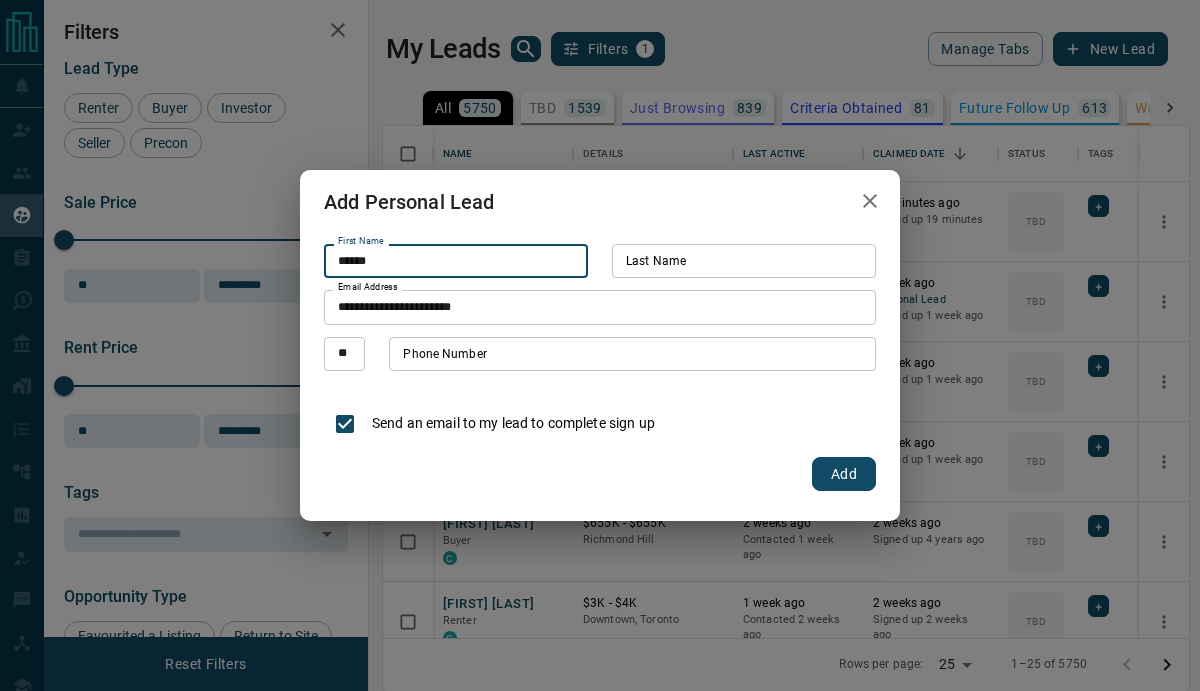 type on "******" 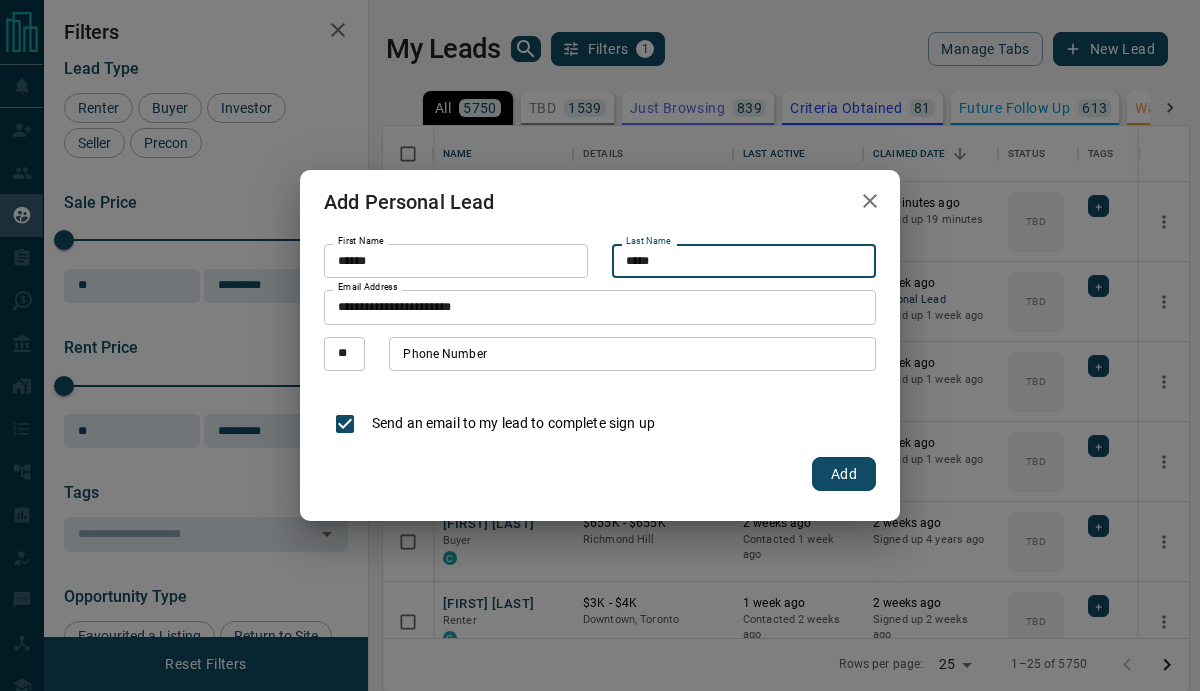 type on "*****" 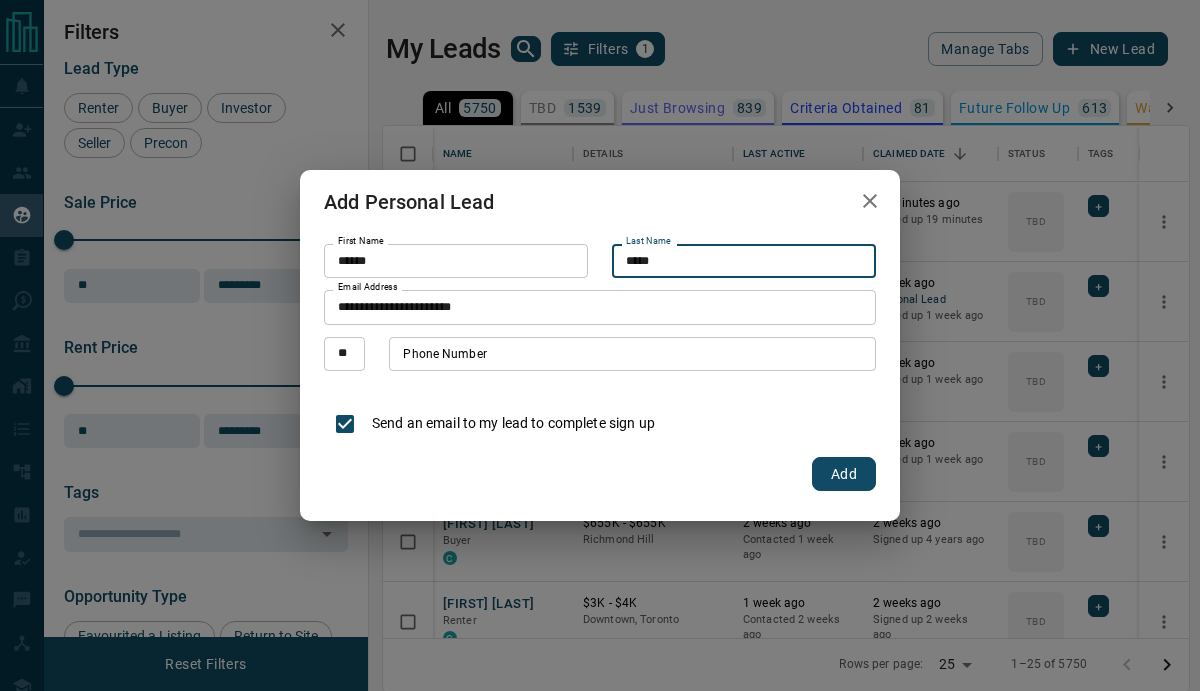 click on "**********" at bounding box center [600, 367] 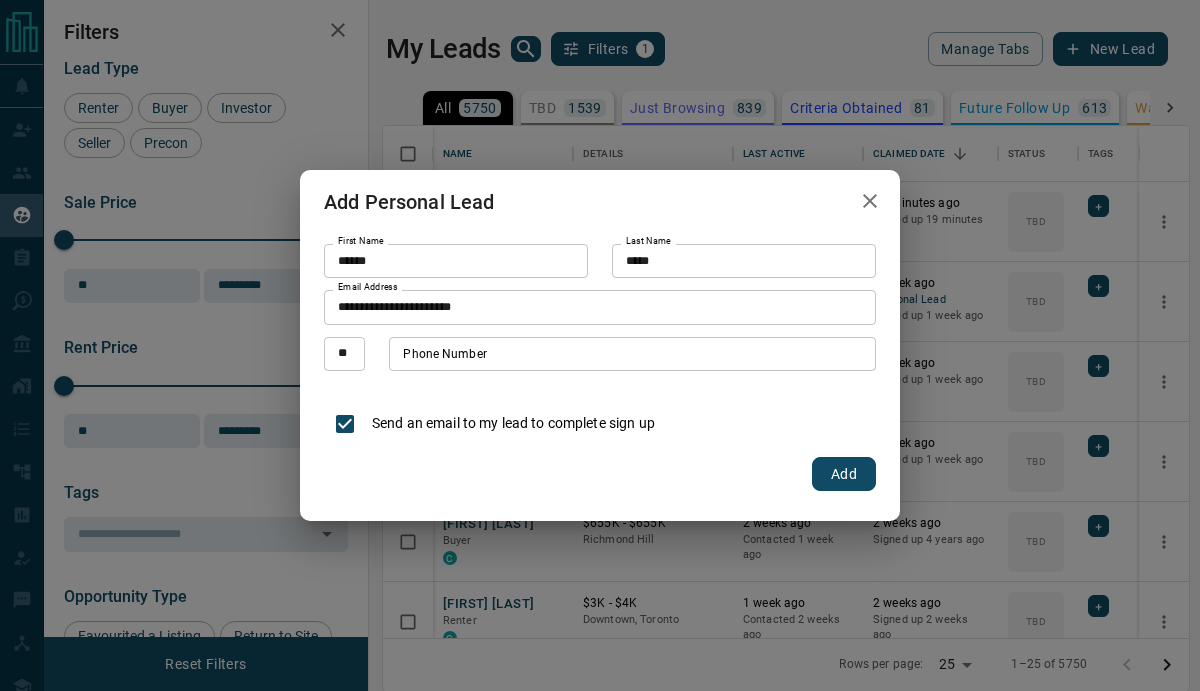 drag, startPoint x: 839, startPoint y: 471, endPoint x: 852, endPoint y: 462, distance: 15.811388 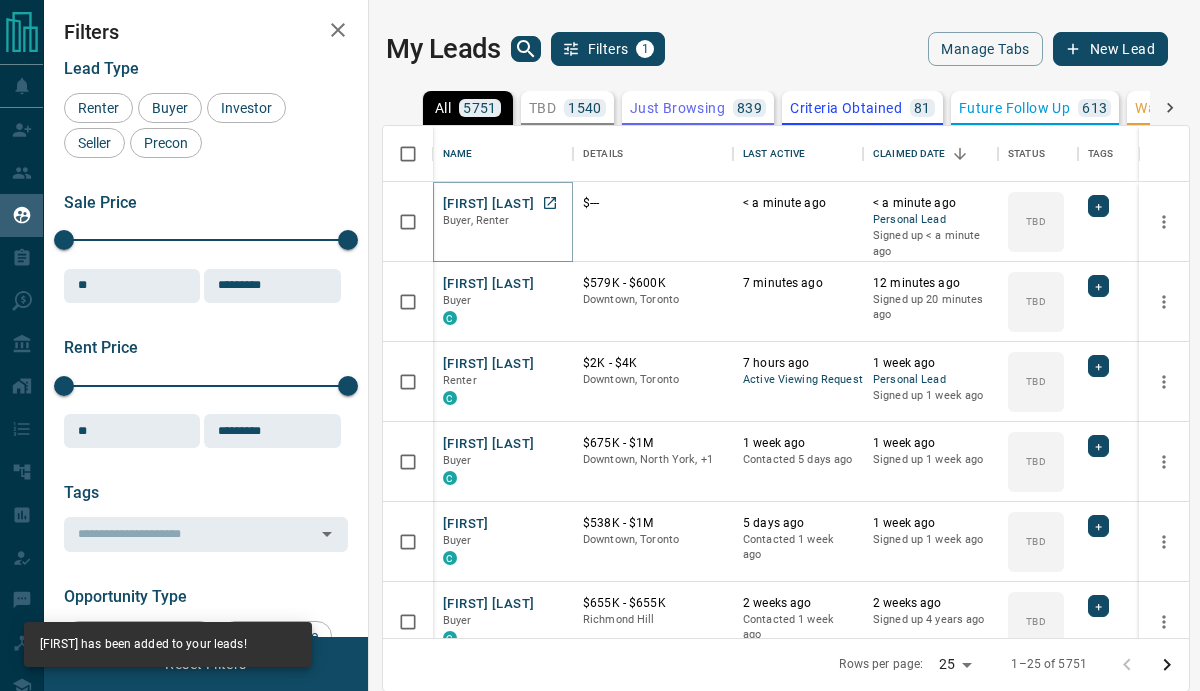 click on "[FIRST] [LAST]" at bounding box center [488, 204] 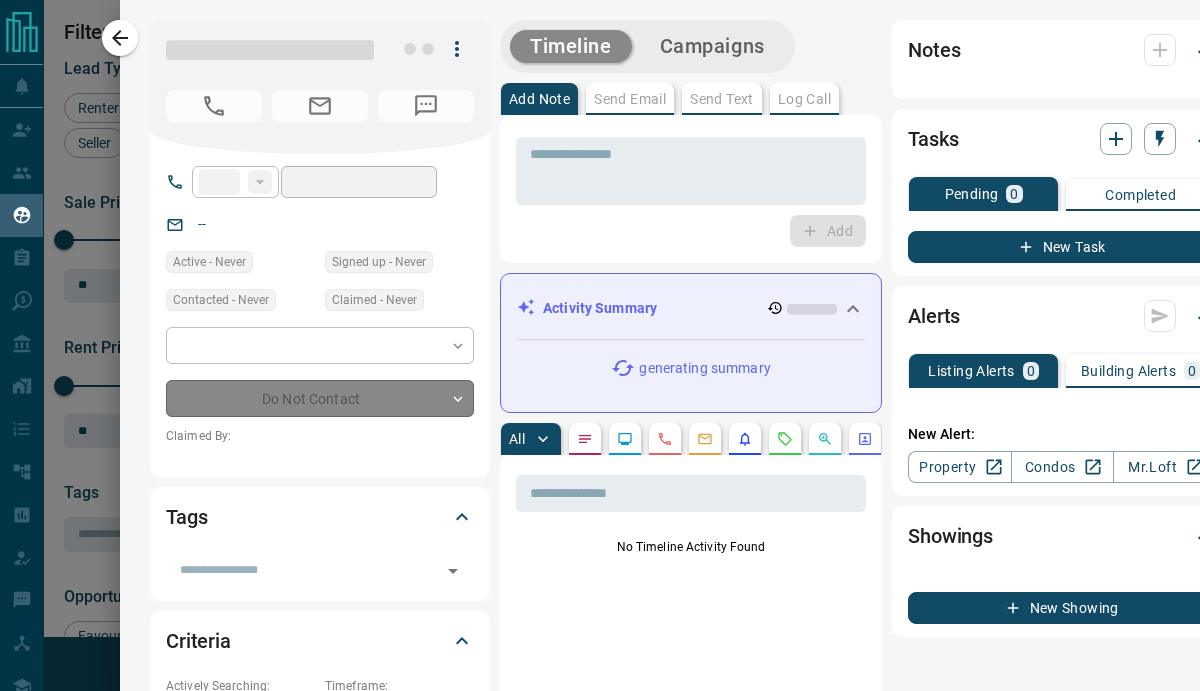 type on "**" 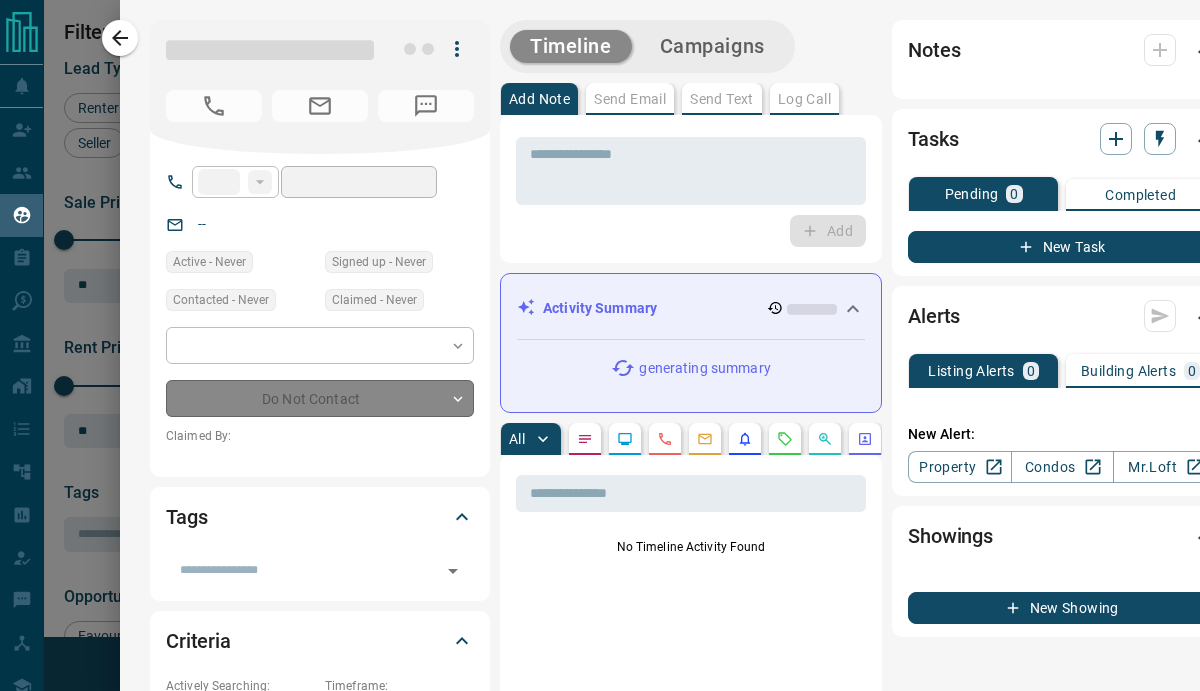 type on "**" 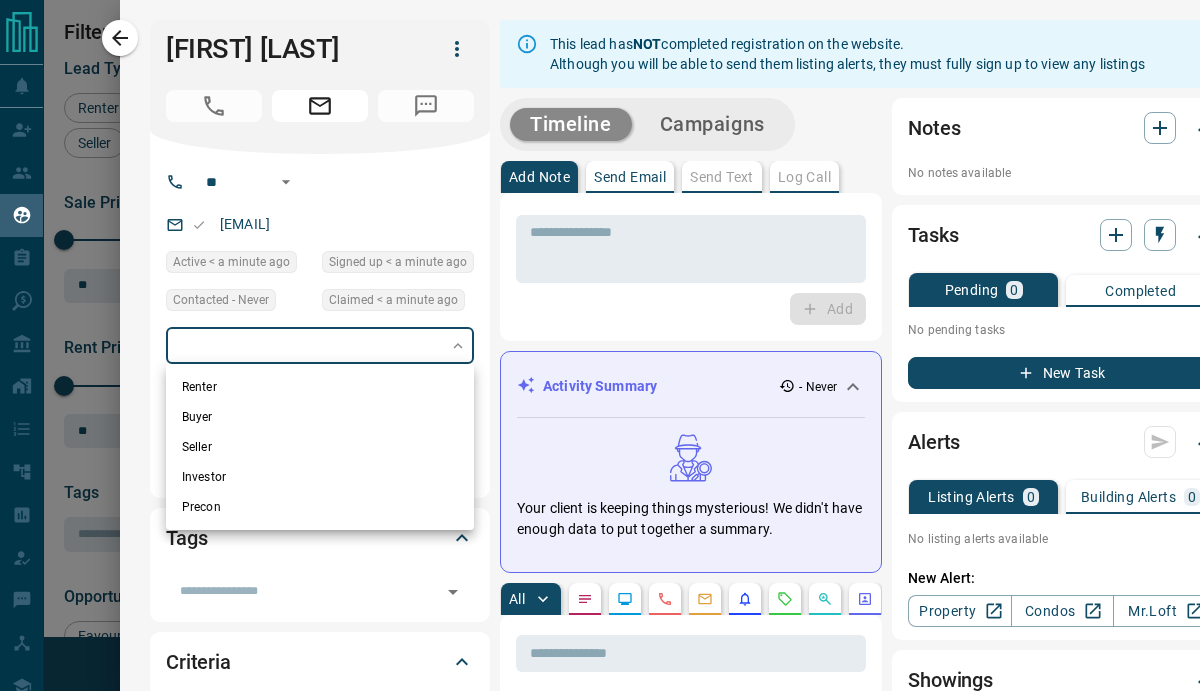 click on "Lead Transfers Claim Leads Leads My Leads Tasks Opportunities Deals Listings Campaigns Automations Quota Rules Agent Quotas Messages Broker Bay Training Media Services Agent Resources Admin Precon Worksheet Mobile Apps Disclosure Logout My Leads Filters 1 Manage Tabs New Lead All 5751 TBD 1540 Do Not Contact - Not Responsive 2367 Bogus 63 Just Browsing 839 Criteria Obtained 81 Future Follow Up 613 Warm 101 HOT 32 Taken on Showings 12 Submitted Offer 5 Client 98 Name Details Last Active Claimed Date Status Tags [FIRST] [LAST] Buyer, Renter $--- < a minute ago < a minute ago Personal Lead Signed up < a minute ago TBD + [FIRST] [LAST] Buyer C $579K - $600K Downtown, Toronto 7 minutes ago 12 minutes ago Signed up 20 minutes ago TBD + [FIRST] [LAST] Renter C $2K - $4K Downtown, Toronto 7 hours ago Active Viewing Request 1 week ago Personal Lead Signed up 1 week ago TBD + [FIRST] [LAST] Buyer C $675K - $1M Downtown, North York, +1 1 week ago Contacted 5 days ago 1 week ago Signed up 1 week ago TBD + [FIRST] Buyer C $538K - $1M TBD + C" at bounding box center (600, 345) 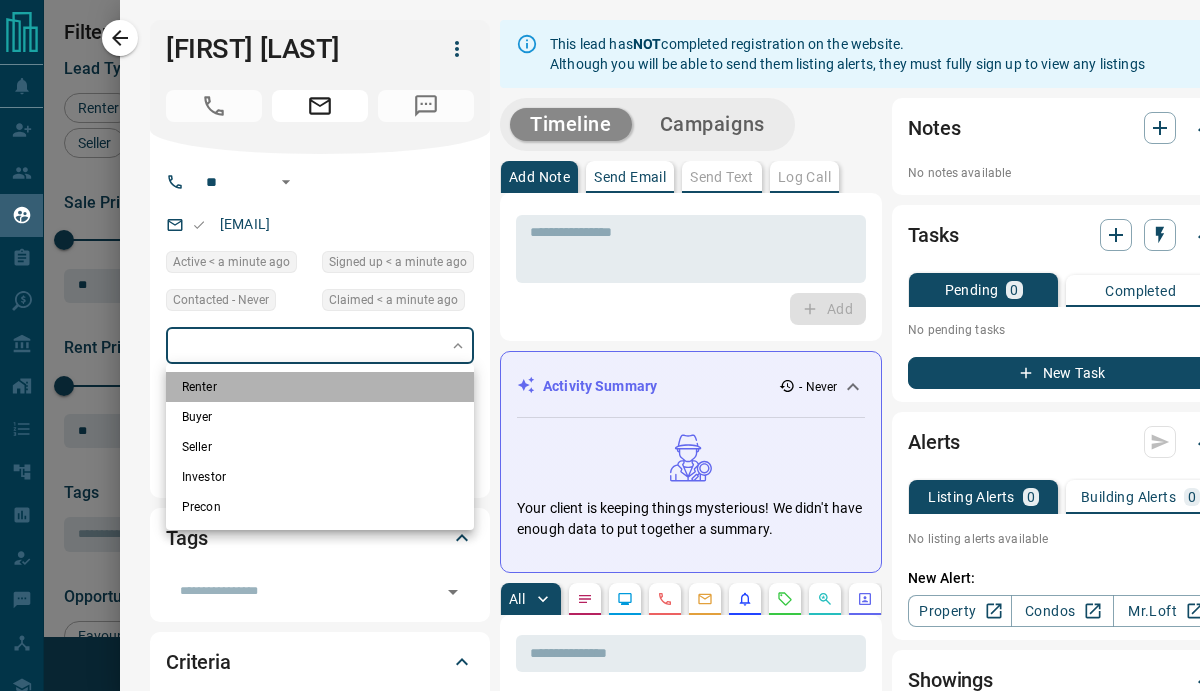 drag, startPoint x: 218, startPoint y: 378, endPoint x: 231, endPoint y: 377, distance: 13.038404 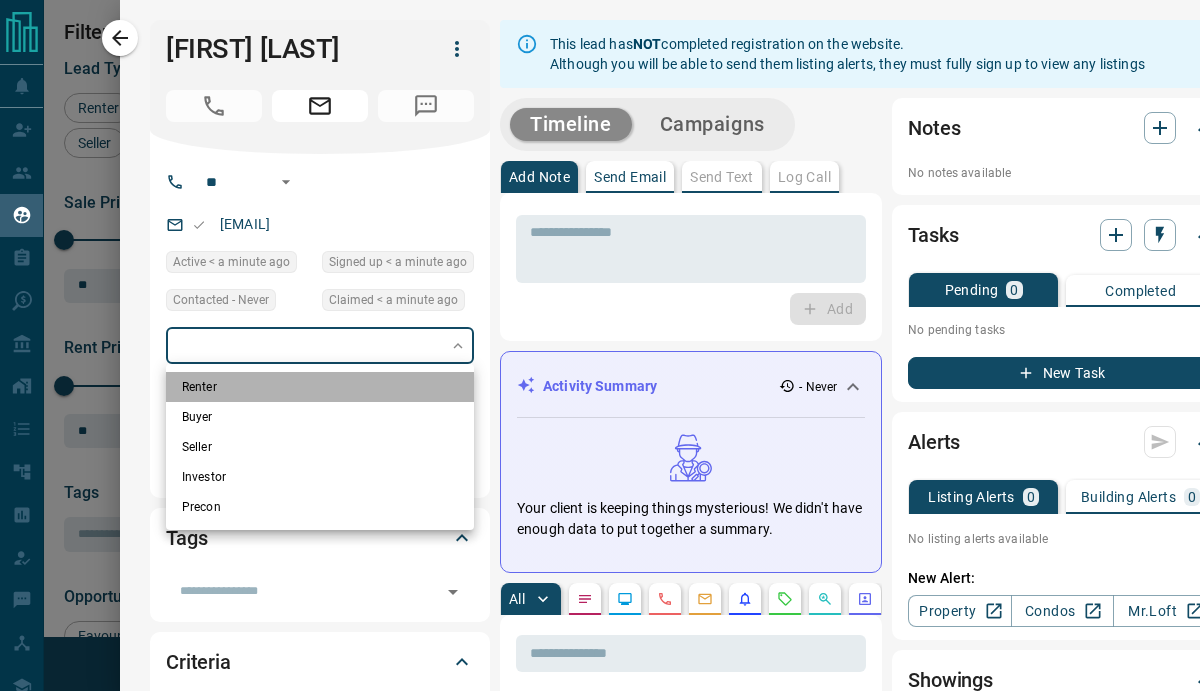 click on "Renter" at bounding box center (320, 387) 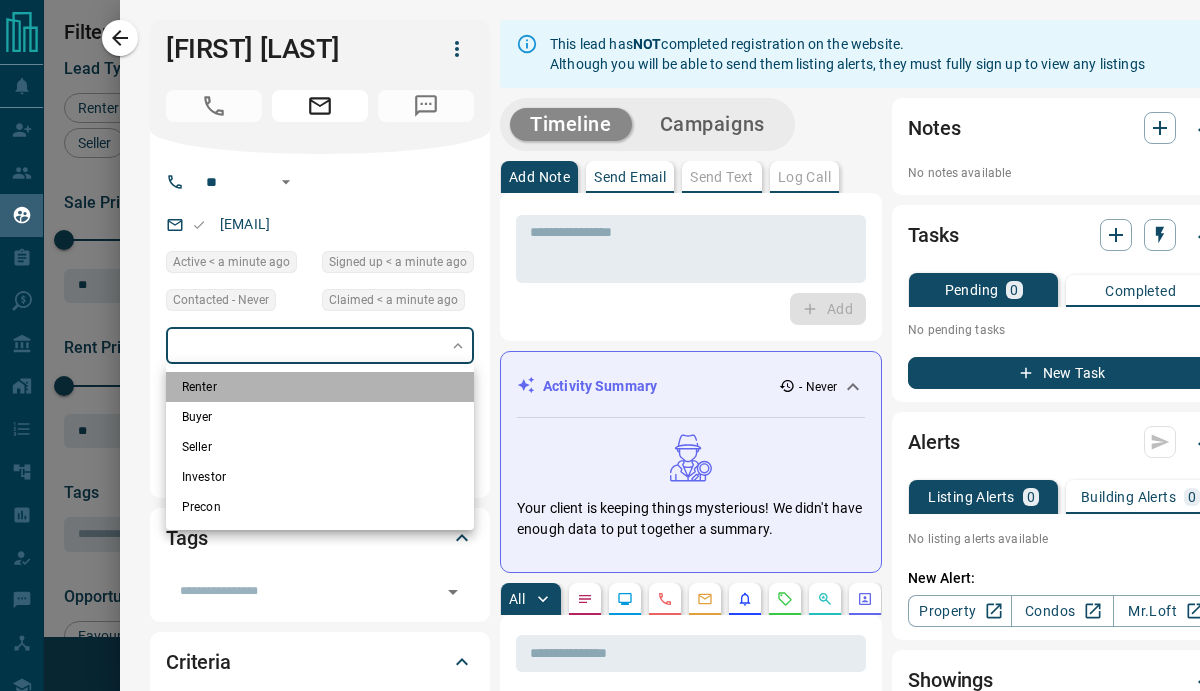 type on "**********" 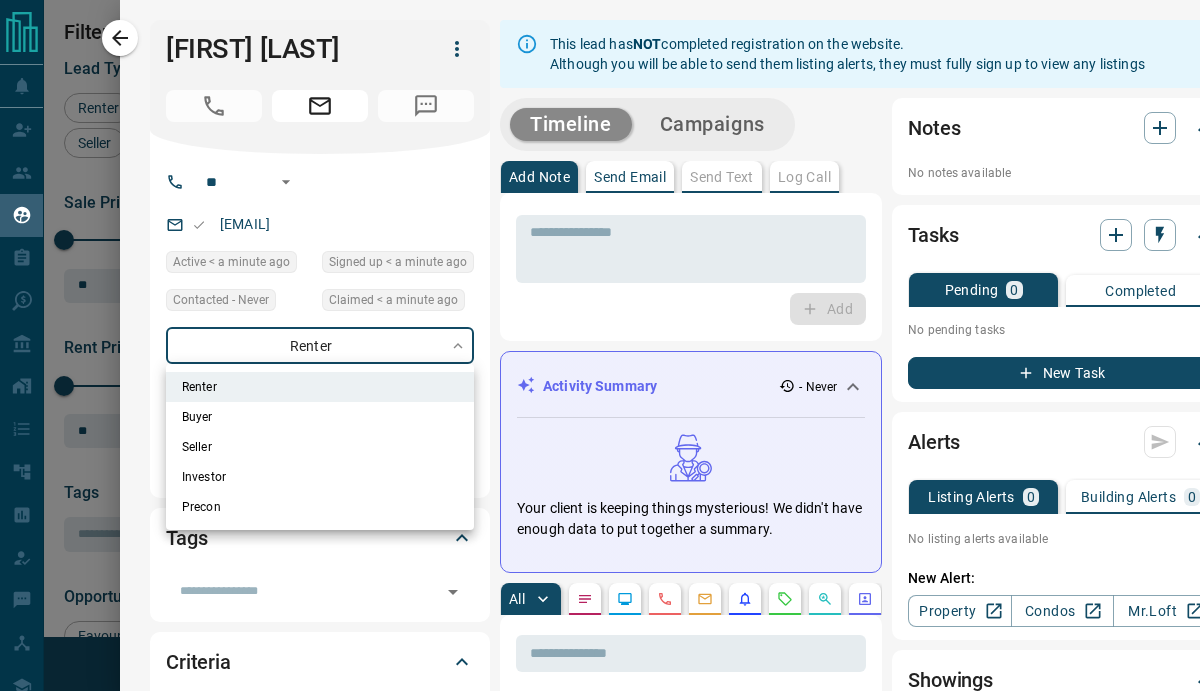 click at bounding box center [600, 345] 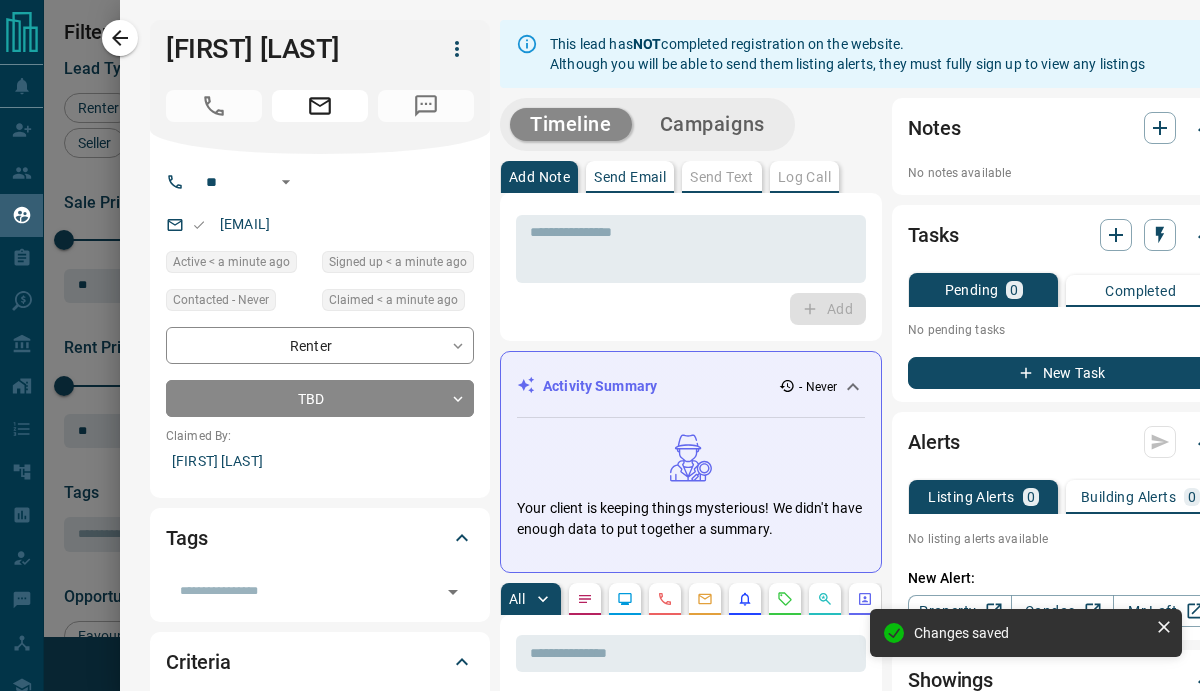 drag, startPoint x: 127, startPoint y: 30, endPoint x: 196, endPoint y: 4, distance: 73.736015 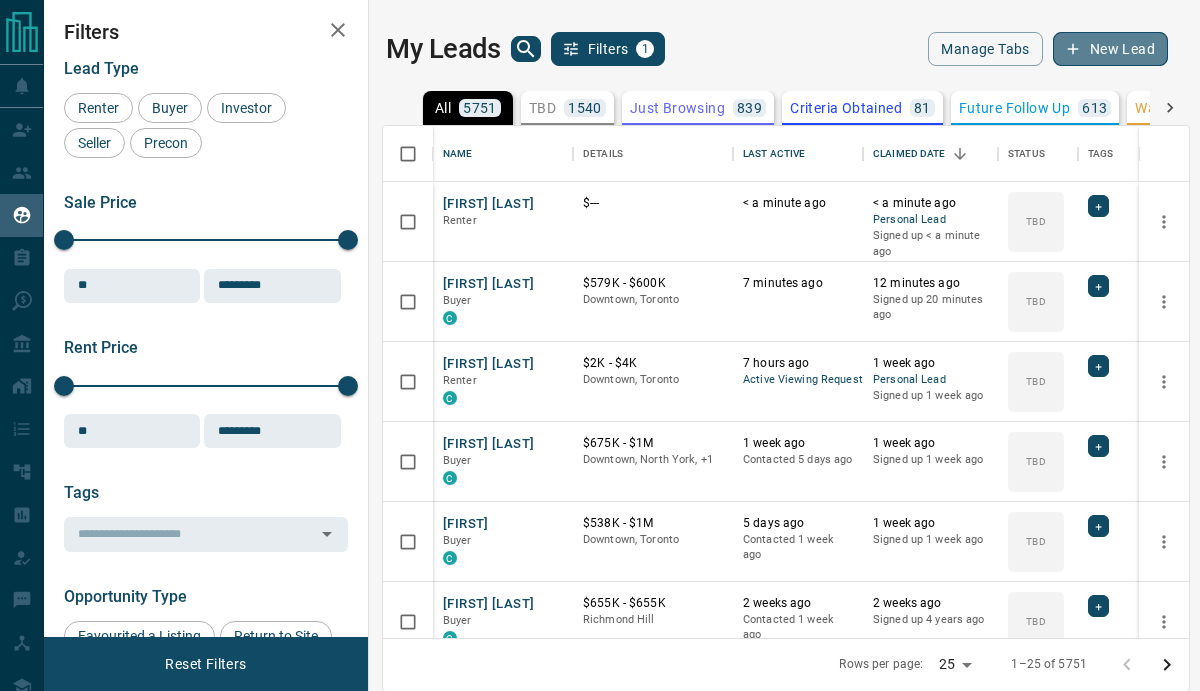 click on "New Lead" at bounding box center (1110, 49) 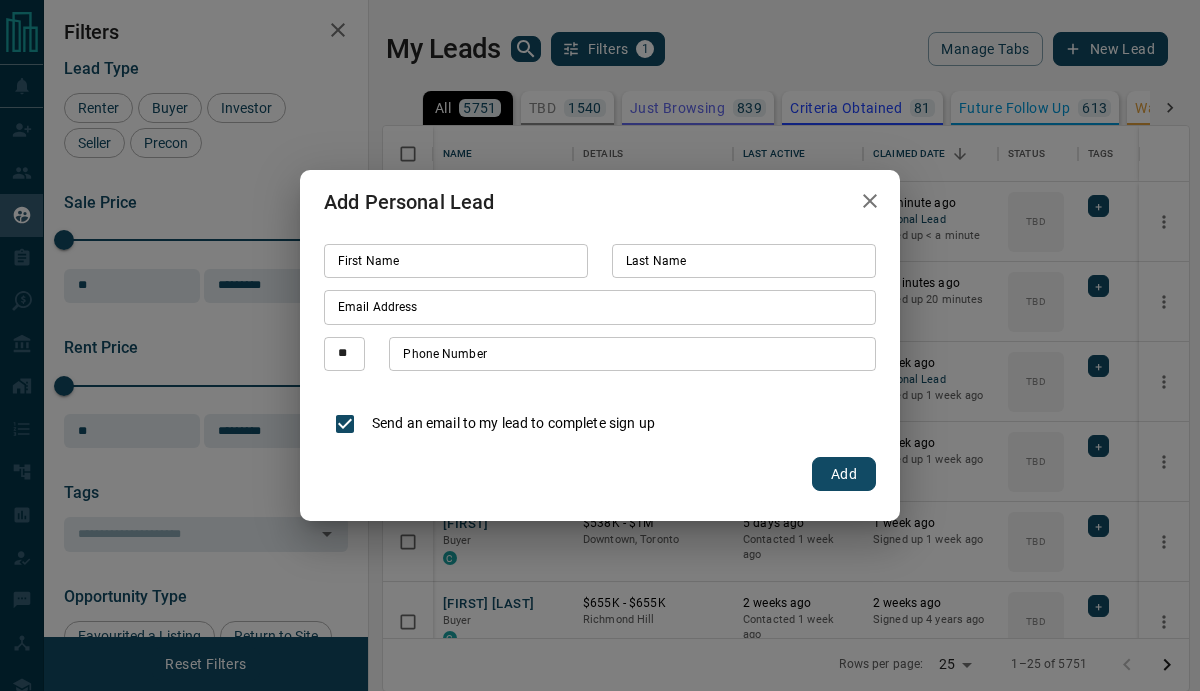 click on "Email Address" at bounding box center (600, 307) 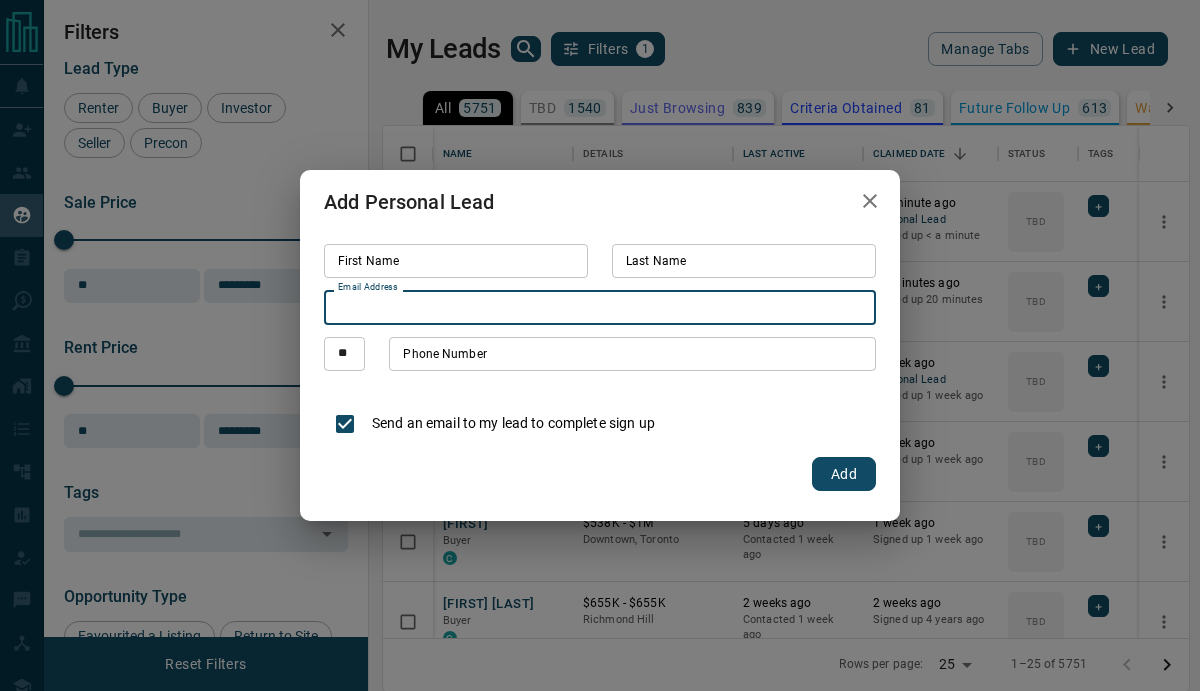 paste on "**********" 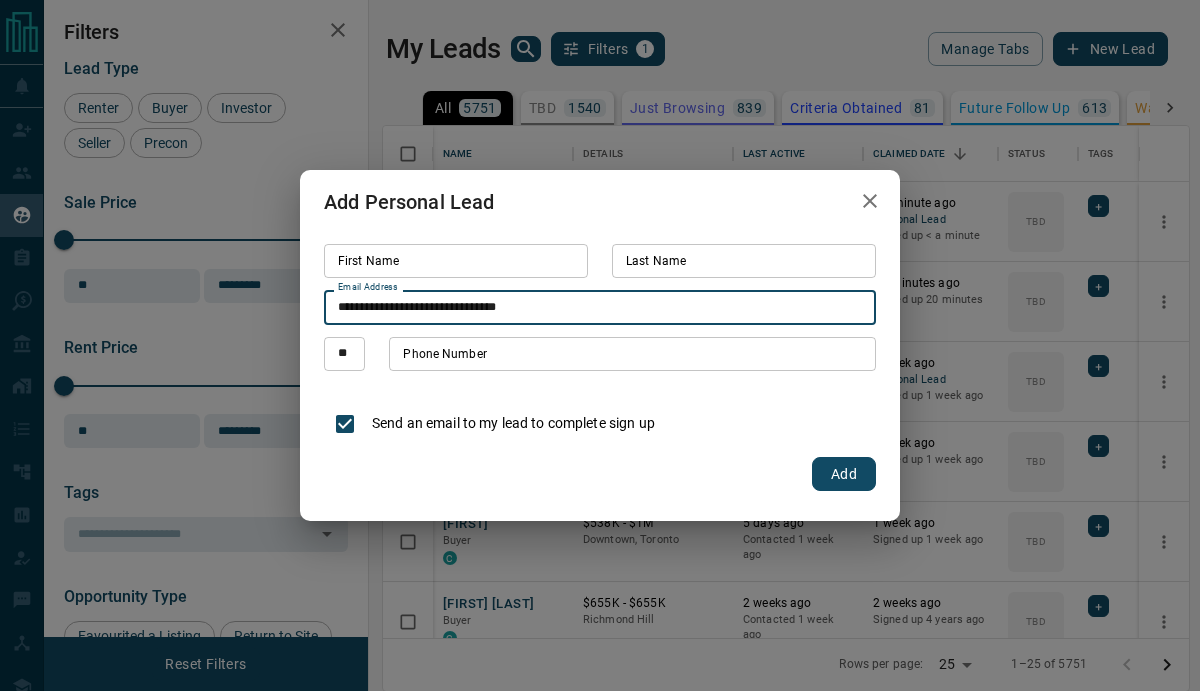 type on "**********" 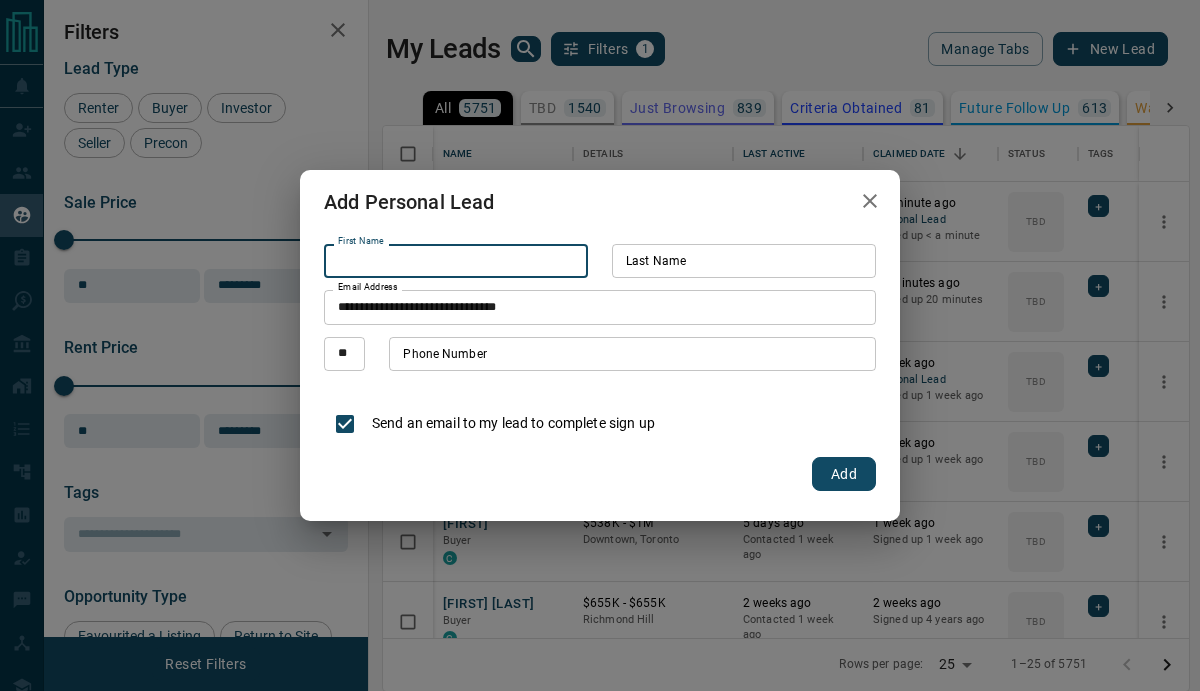 click on "First Name" at bounding box center [456, 261] 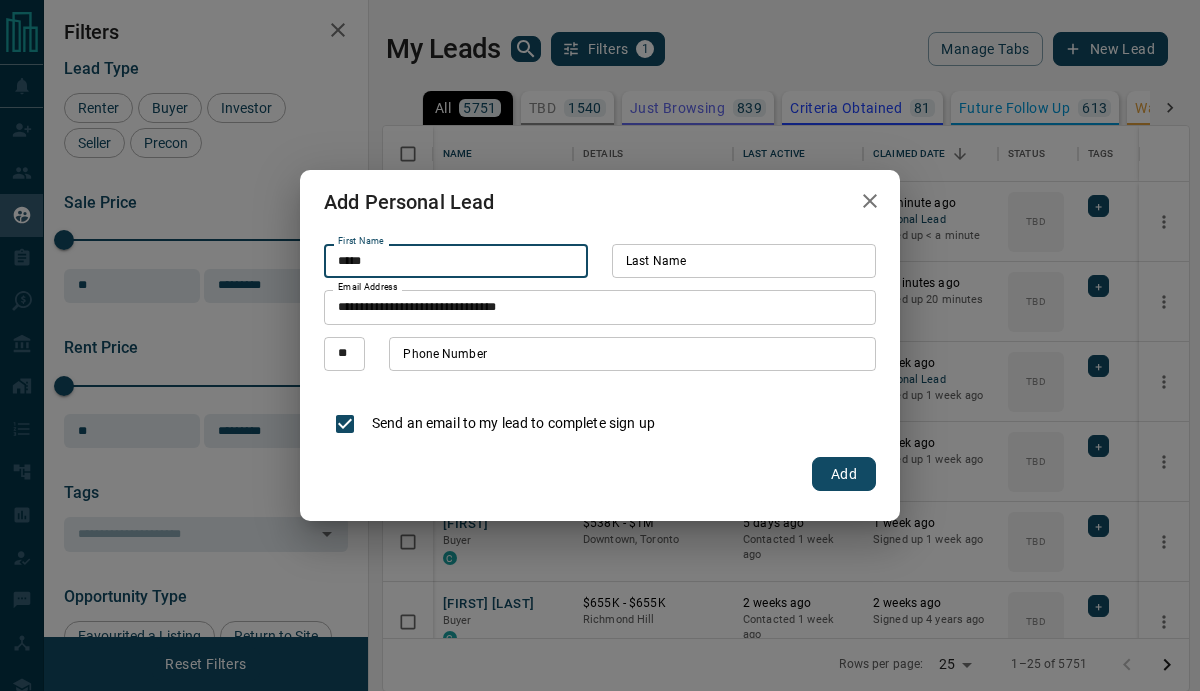 type on "****" 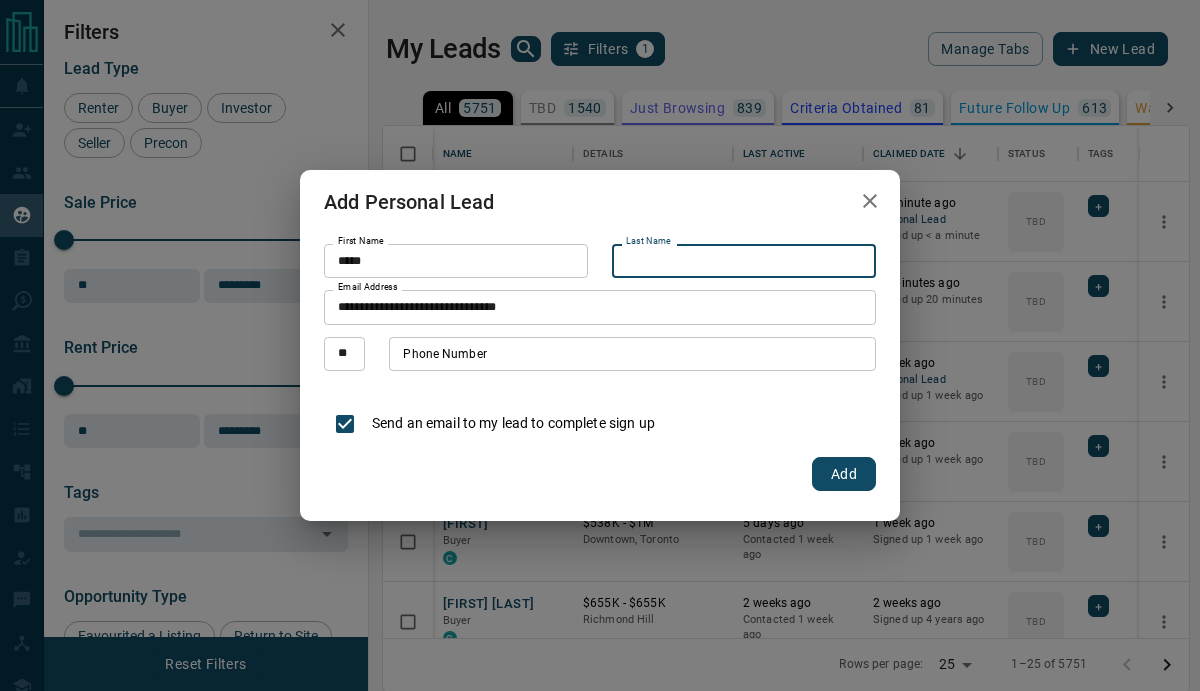 click on "Last Name" at bounding box center [744, 261] 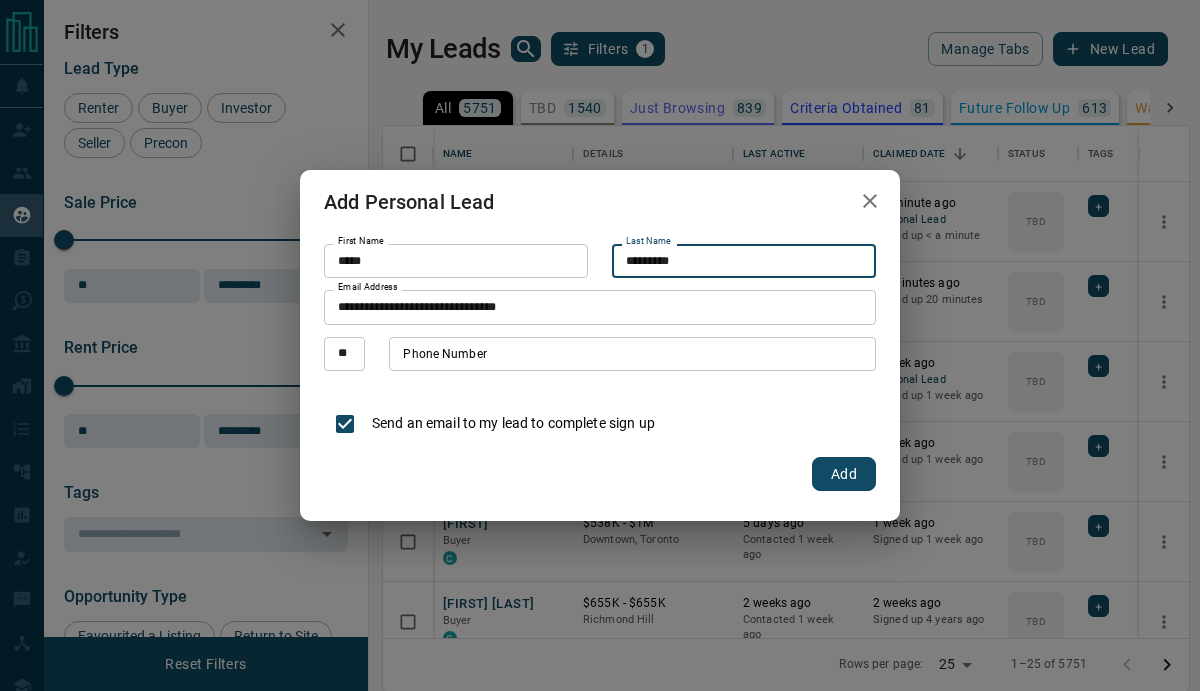 type on "*********" 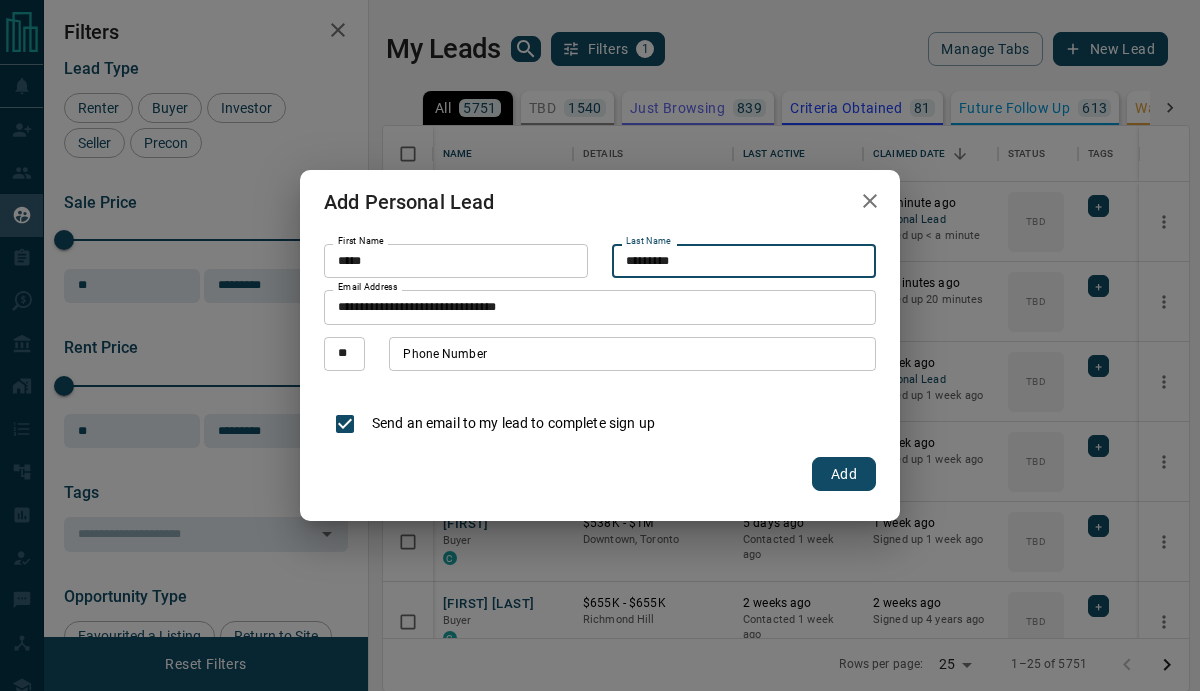 click on "Add" at bounding box center [844, 474] 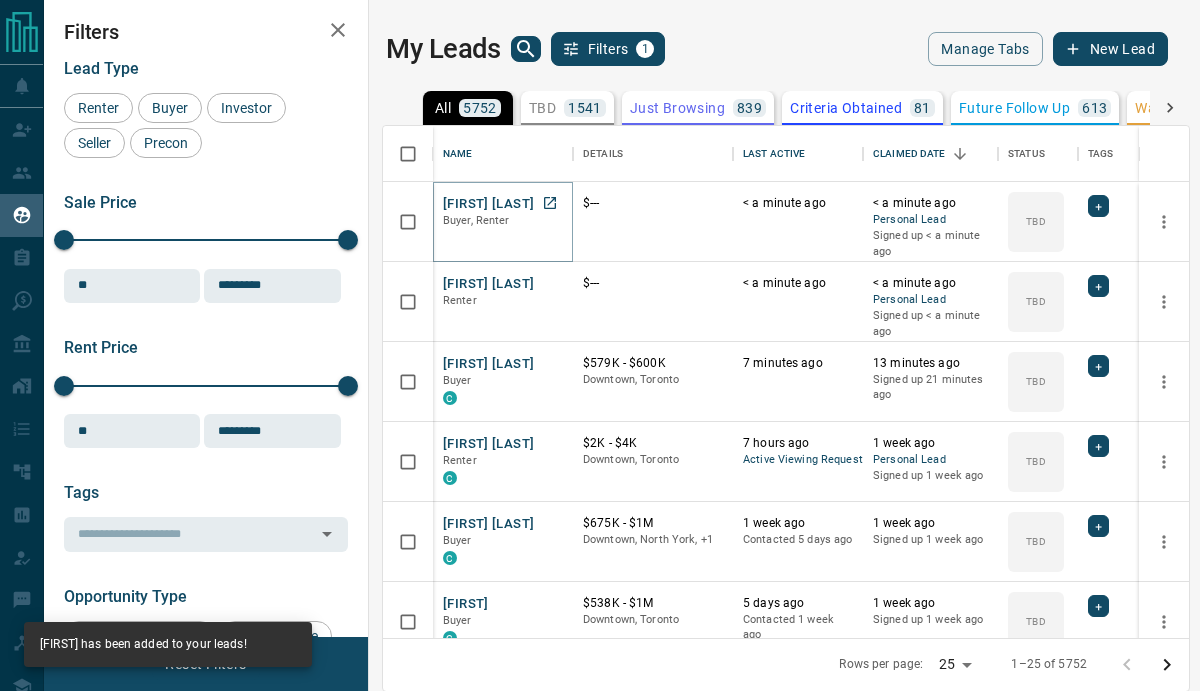 click on "[FIRST] [LAST]" at bounding box center (488, 204) 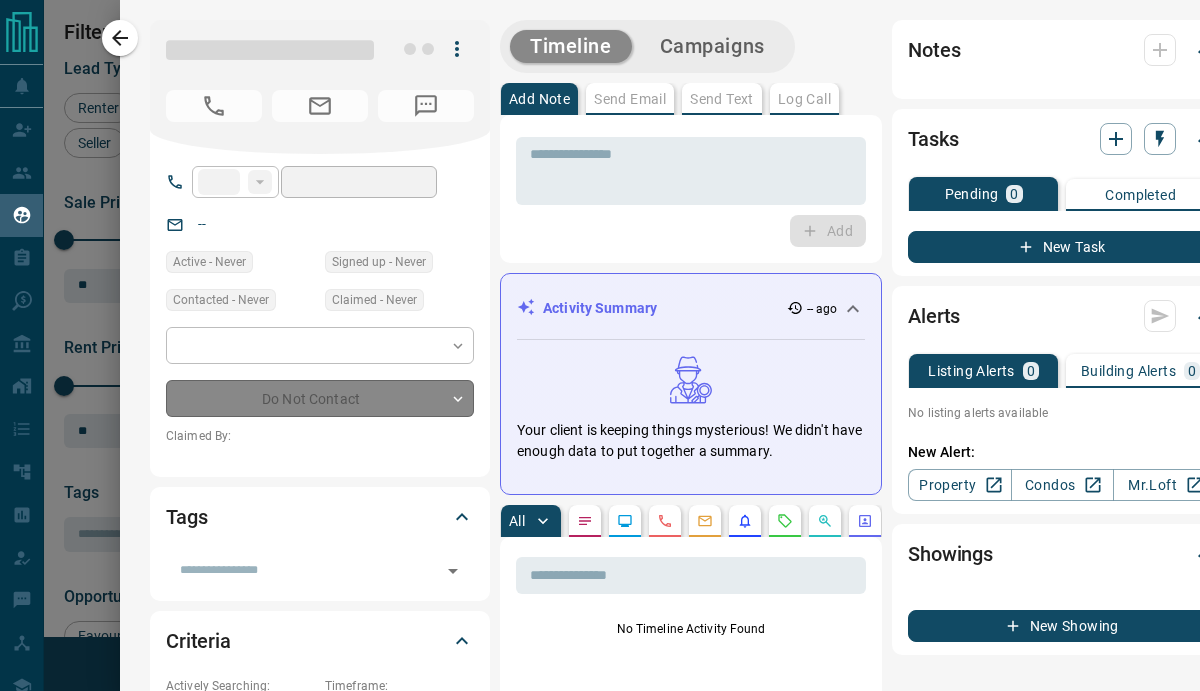 type on "**" 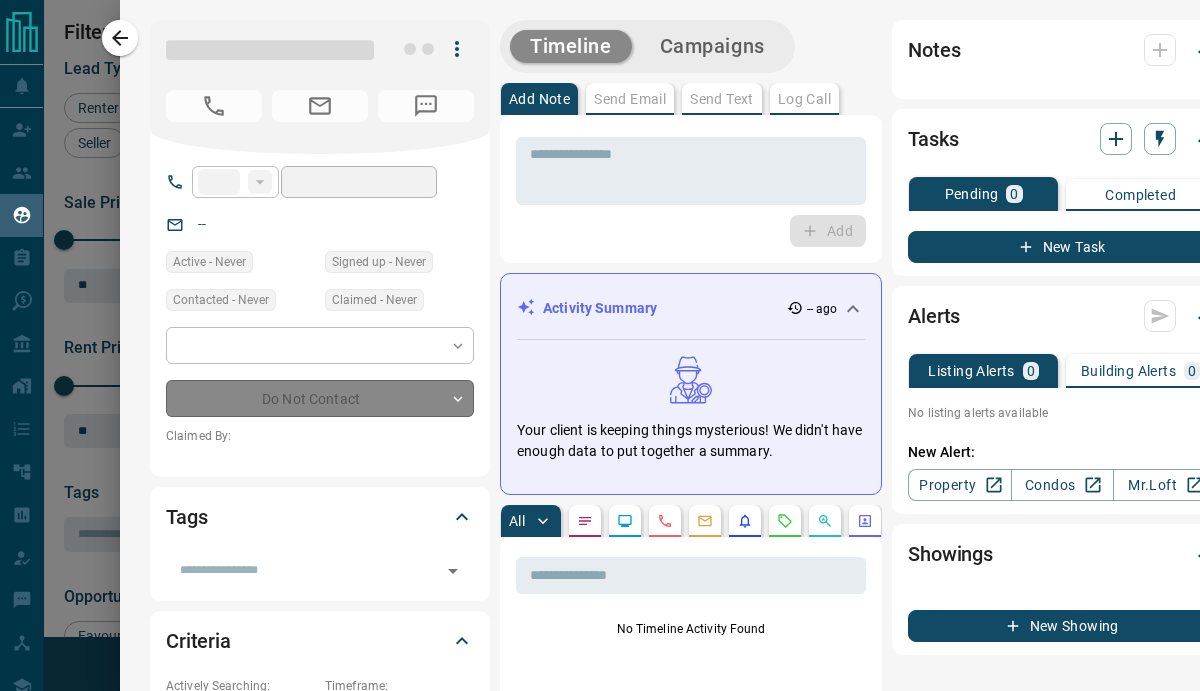 type on "**" 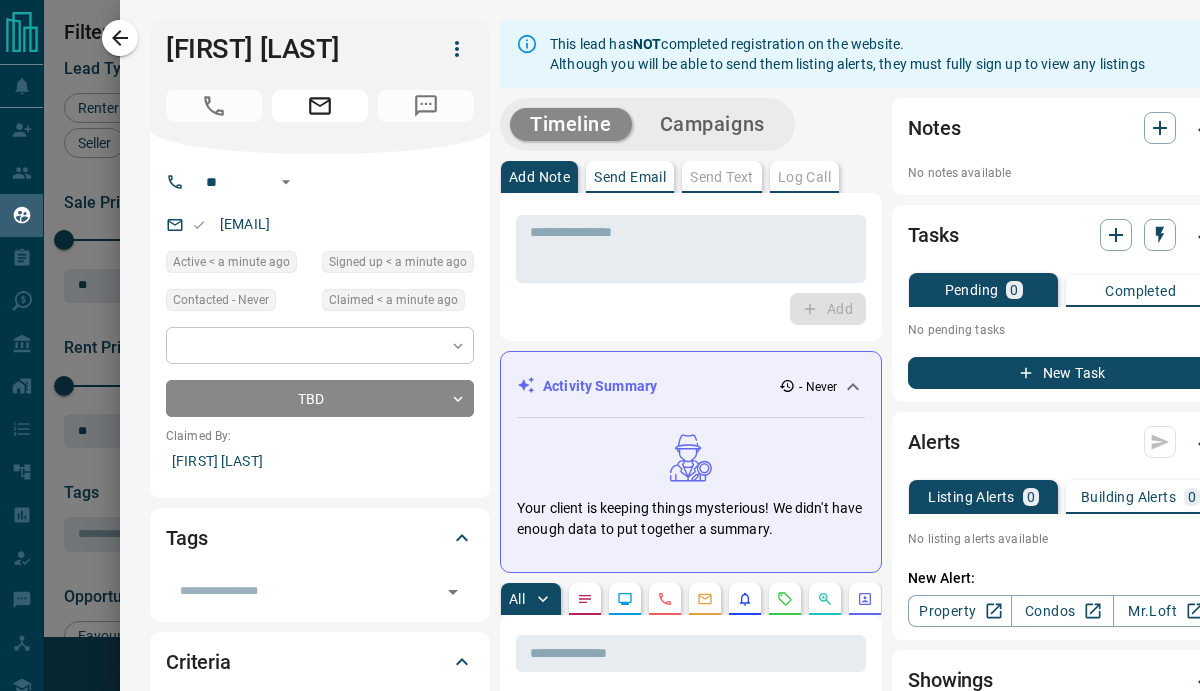 click on "Lead Transfers Claim Leads Leads My Leads Tasks Opportunities Deals Listings Campaigns Automations Quota Rules Agent Quotas Messages Broker Bay Training Media Services Agent Resources Admin Precon Worksheet Mobile Apps Disclosure Logout My Leads Filters 1 Manage Tabs New Lead All 5752 TBD 1541 Do Not Contact - Not Responsive 2367 Bogus 63 Just Browsing 839 Criteria Obtained 81 Future Follow Up 613 Warm 101 HOT 32 Taken on Showings 12 Submitted Offer 5 Client 98 Name Details Last Active Claimed Date Status Tags [FIRST] [LAST] Buyer, Renter $--- < a minute ago < a minute ago Personal Lead Signed up < a minute ago TBD + [FIRST] [LAST] Renter C $2K - $4K Downtown, Toronto 7 hours ago Active Viewing Request 1 week ago Personal Lead Signed up 1 week ago TBD + [FIRST] [LAST] Buyer C $675K - $1M Downtown, North York, +1 TBD" at bounding box center (600, 345) 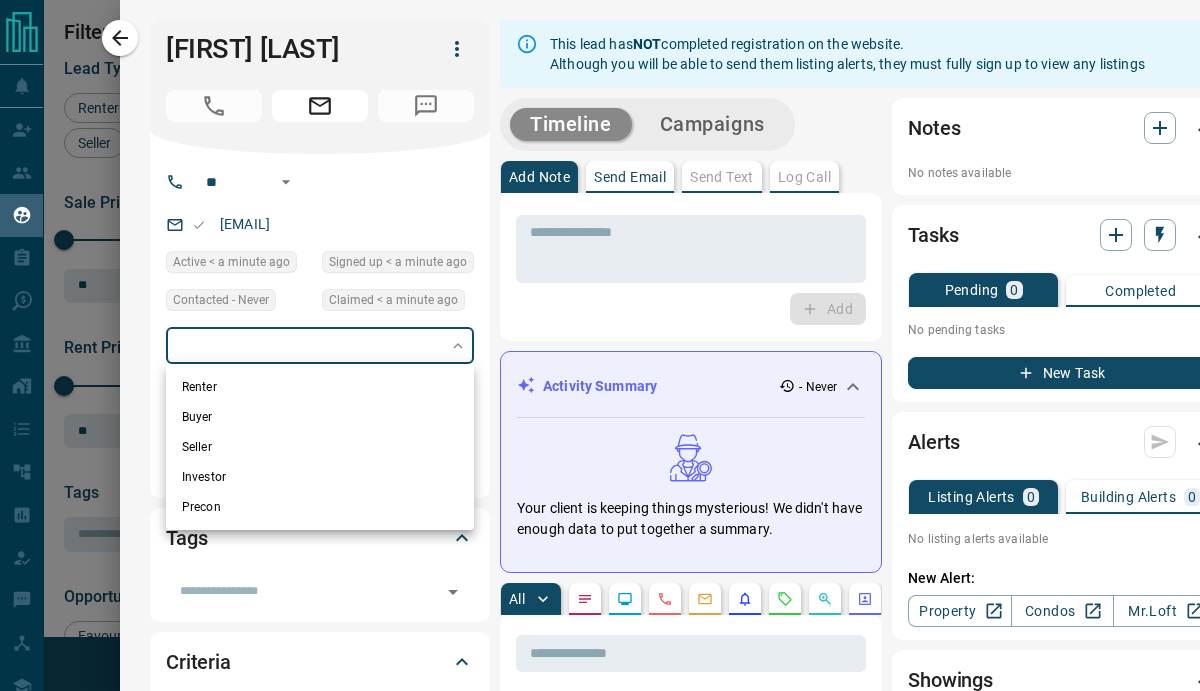 click on "Renter" at bounding box center (320, 387) 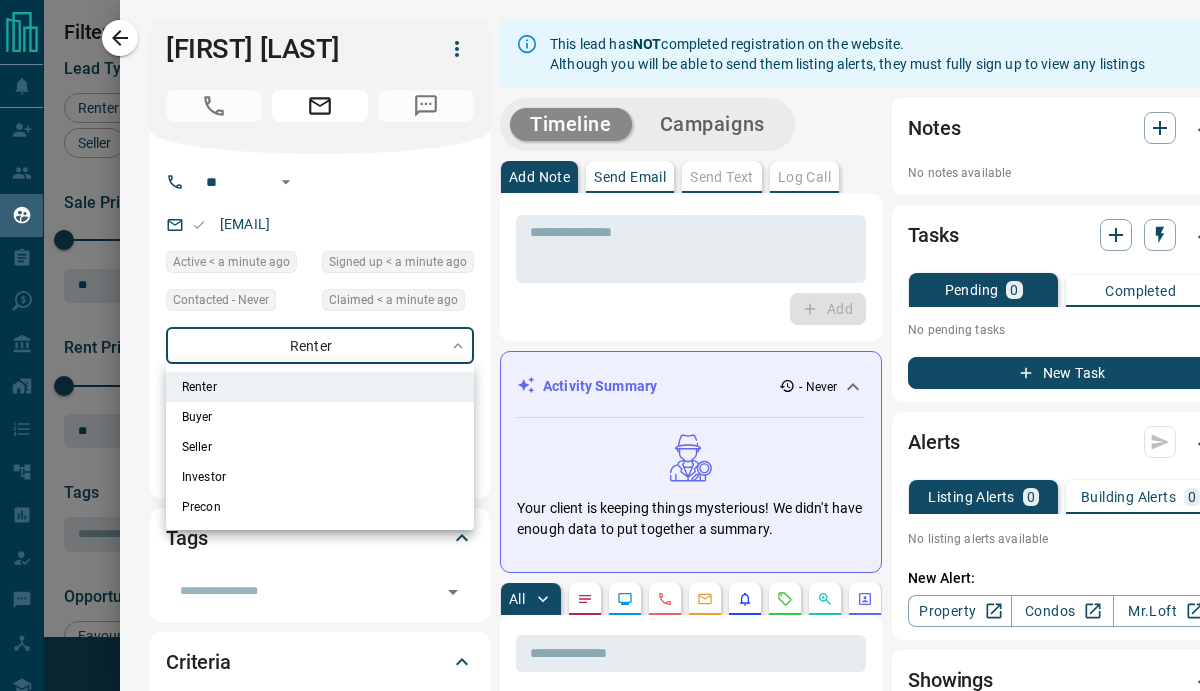 drag, startPoint x: 454, startPoint y: 341, endPoint x: 454, endPoint y: 329, distance: 12 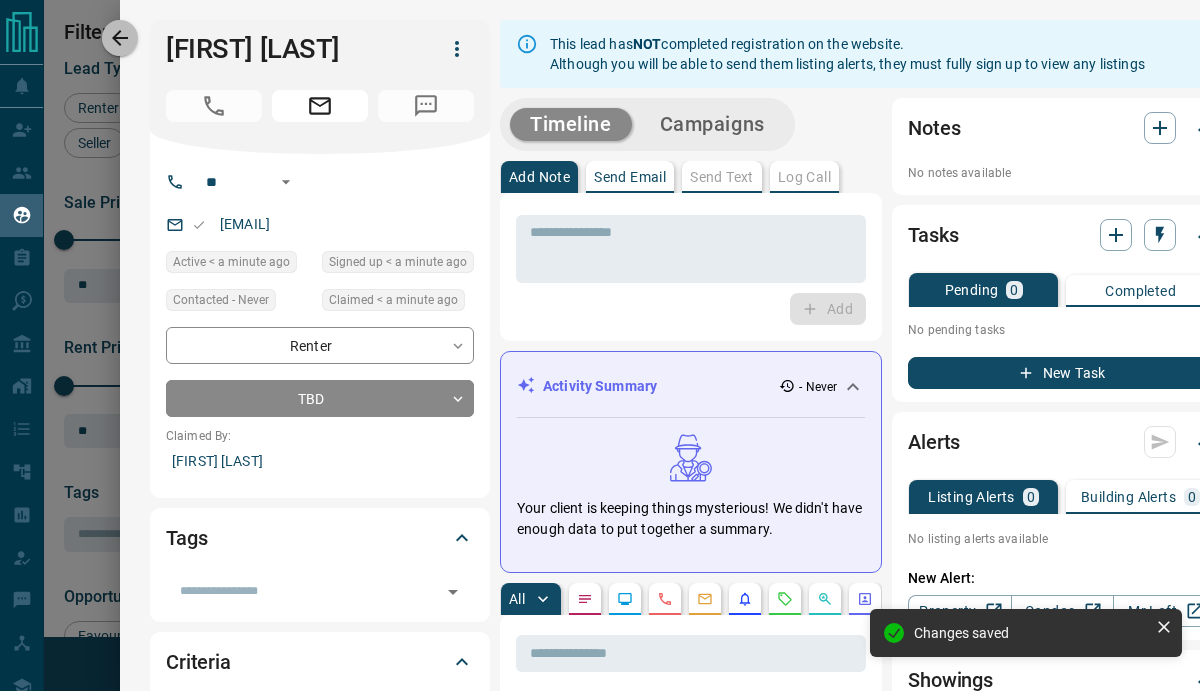 drag, startPoint x: 125, startPoint y: 41, endPoint x: 276, endPoint y: 45, distance: 151.05296 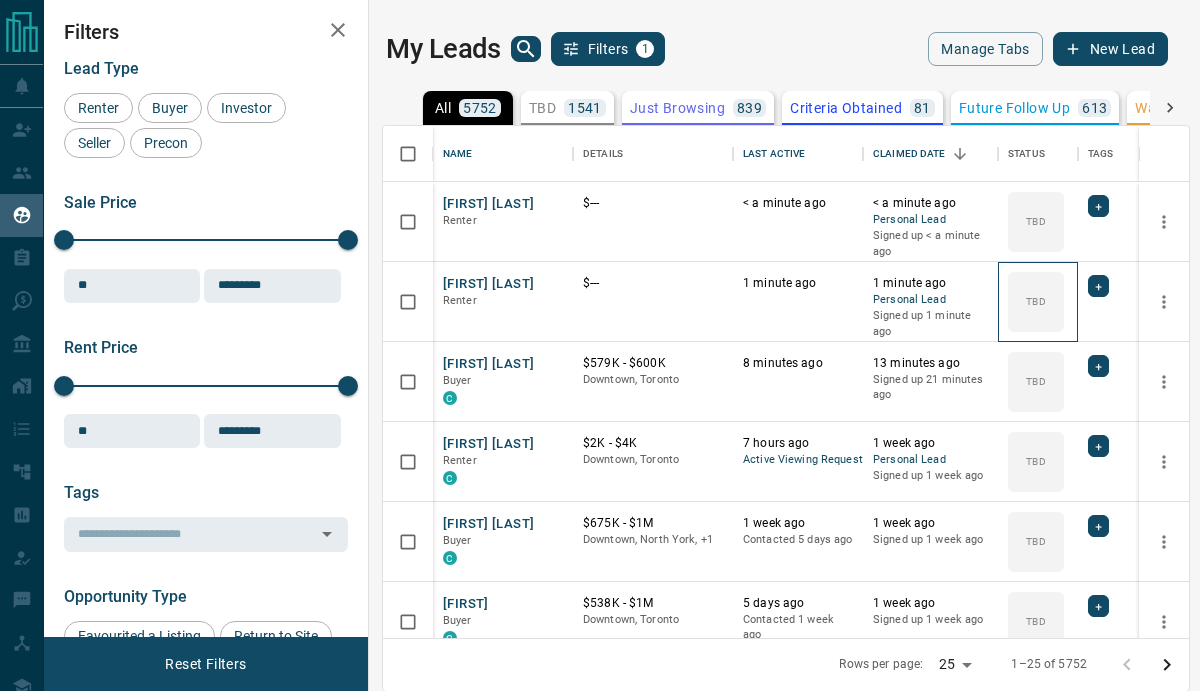 click on "TBD" at bounding box center (1036, 302) 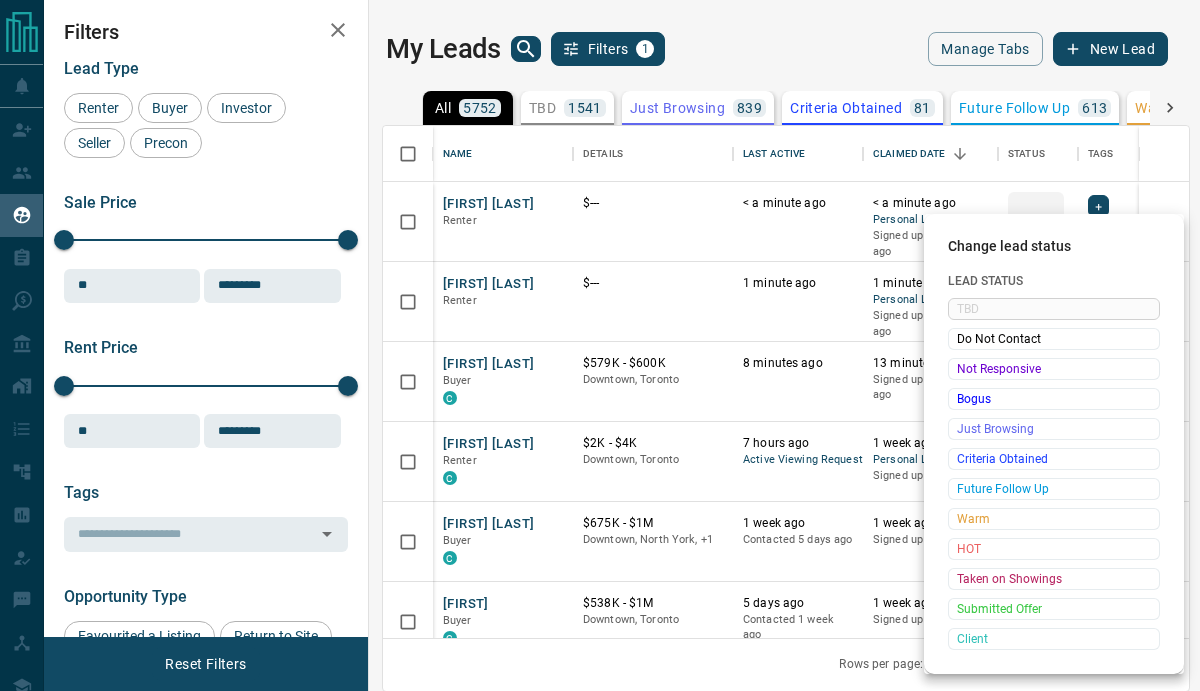 click on "Client" at bounding box center (1054, 639) 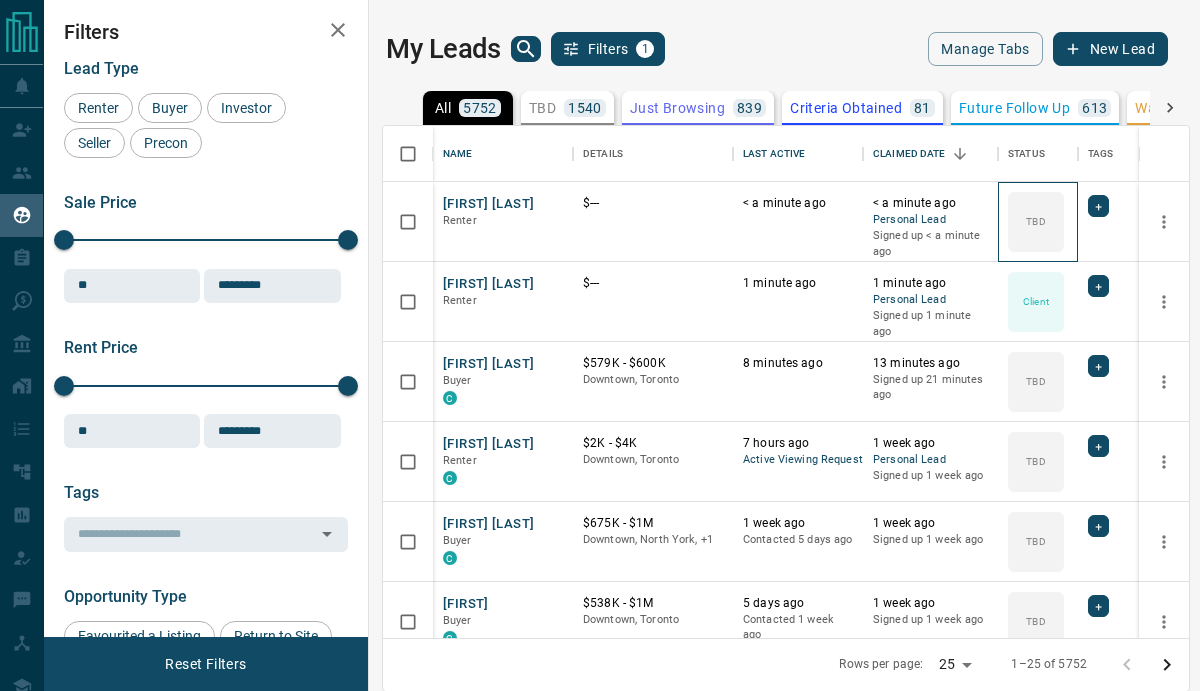 click on "TBD" at bounding box center [1035, 221] 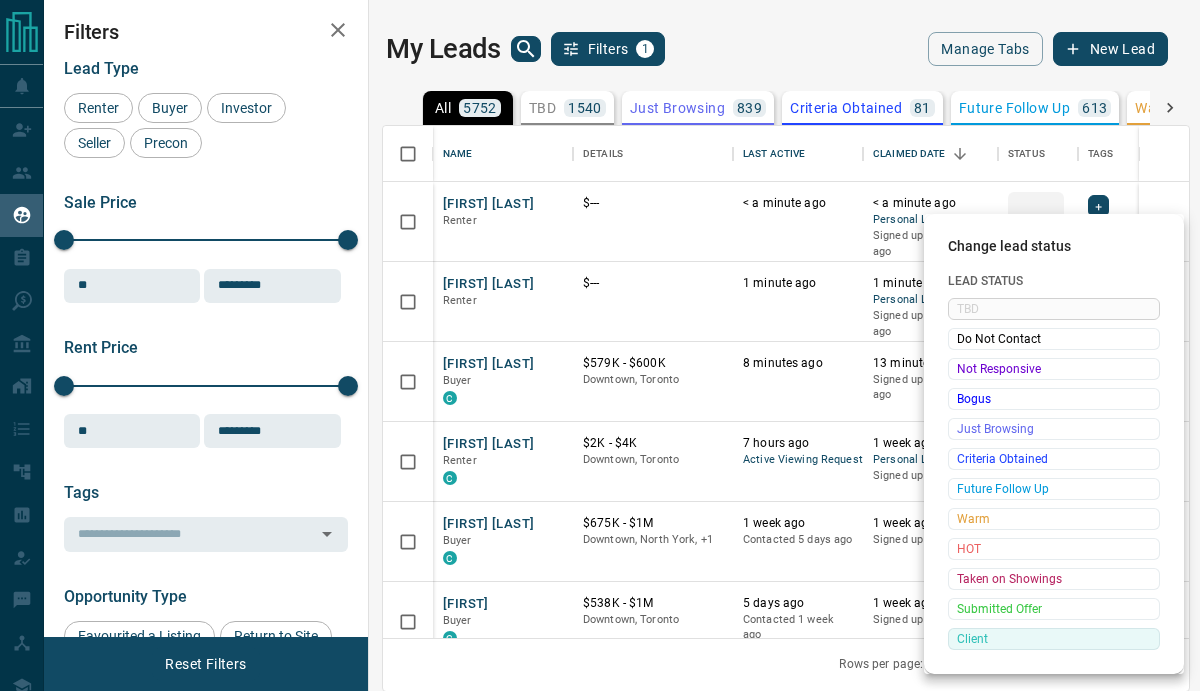 click on "Client" at bounding box center (1054, 639) 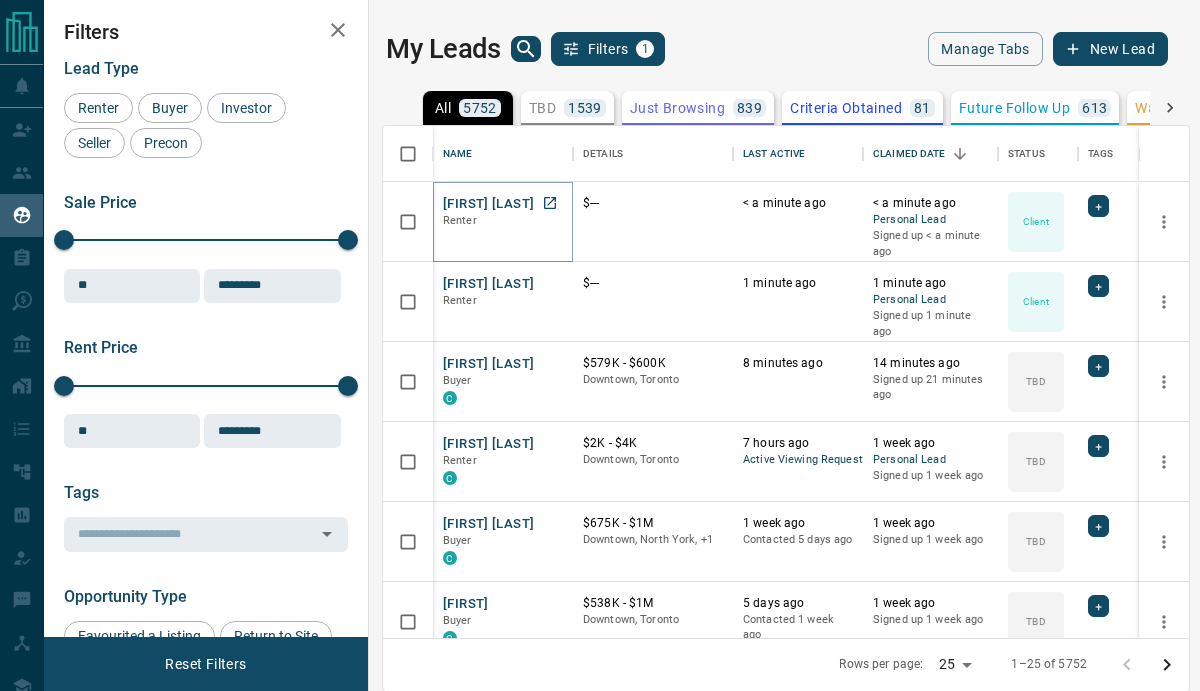 click on "[FIRST] [LAST]" at bounding box center [488, 204] 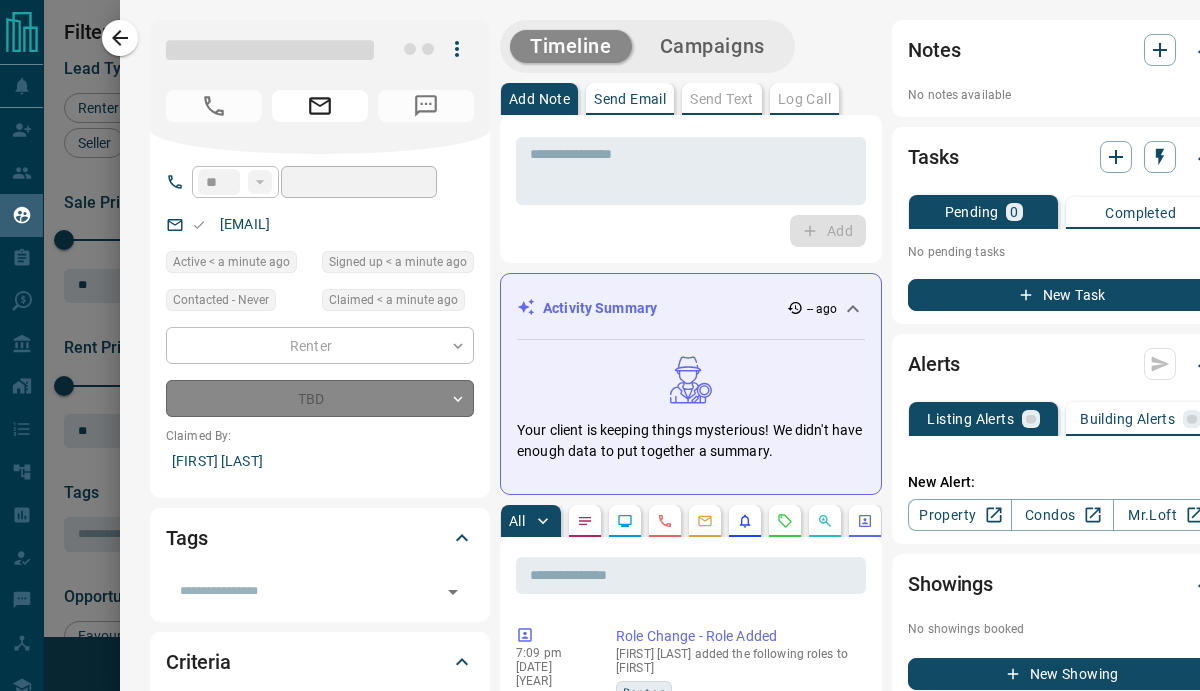 type on "**" 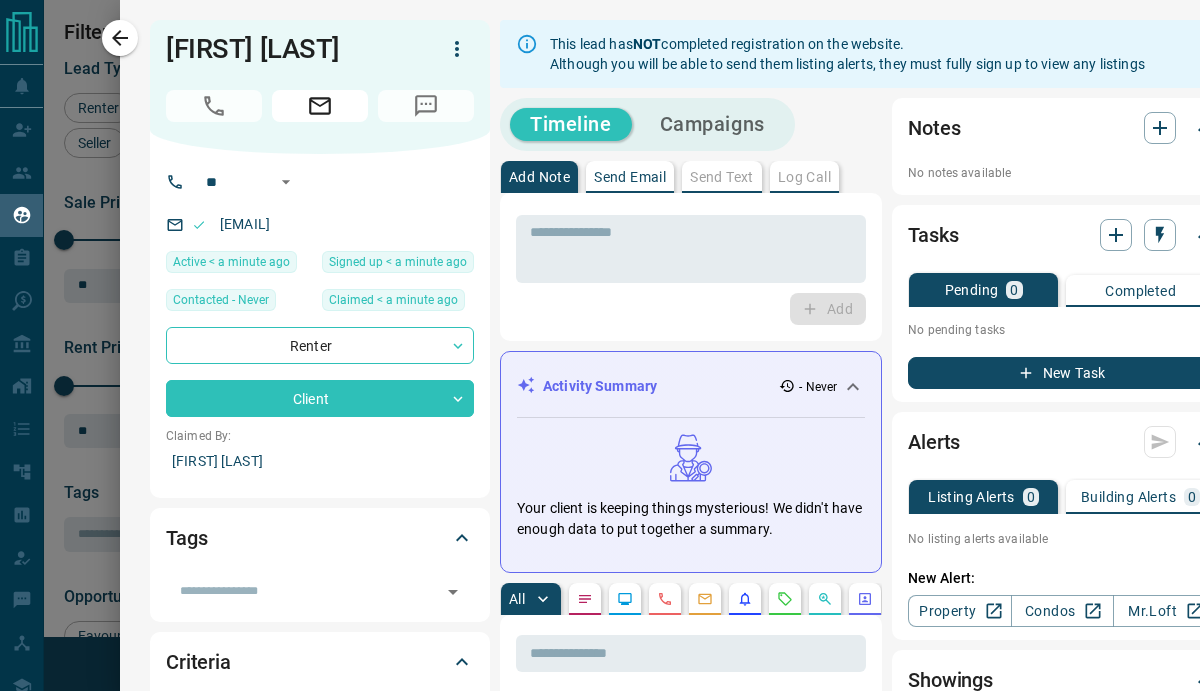 drag, startPoint x: 133, startPoint y: 45, endPoint x: 209, endPoint y: 27, distance: 78.10249 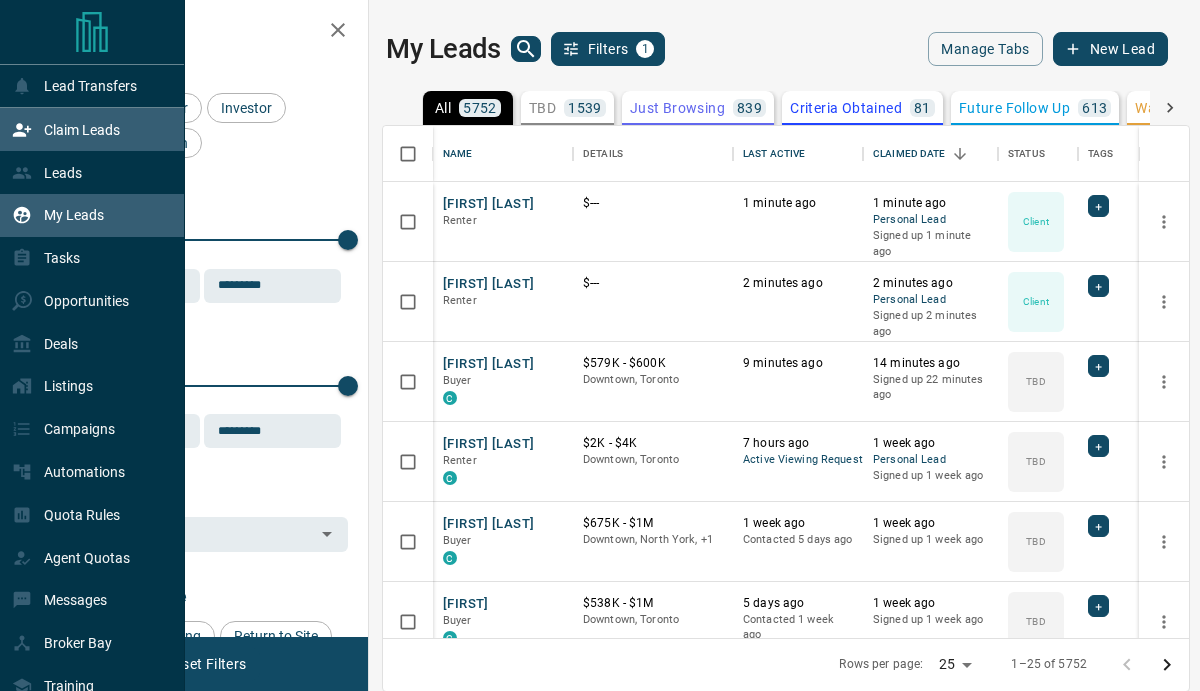 click on "Claim Leads" at bounding box center [82, 130] 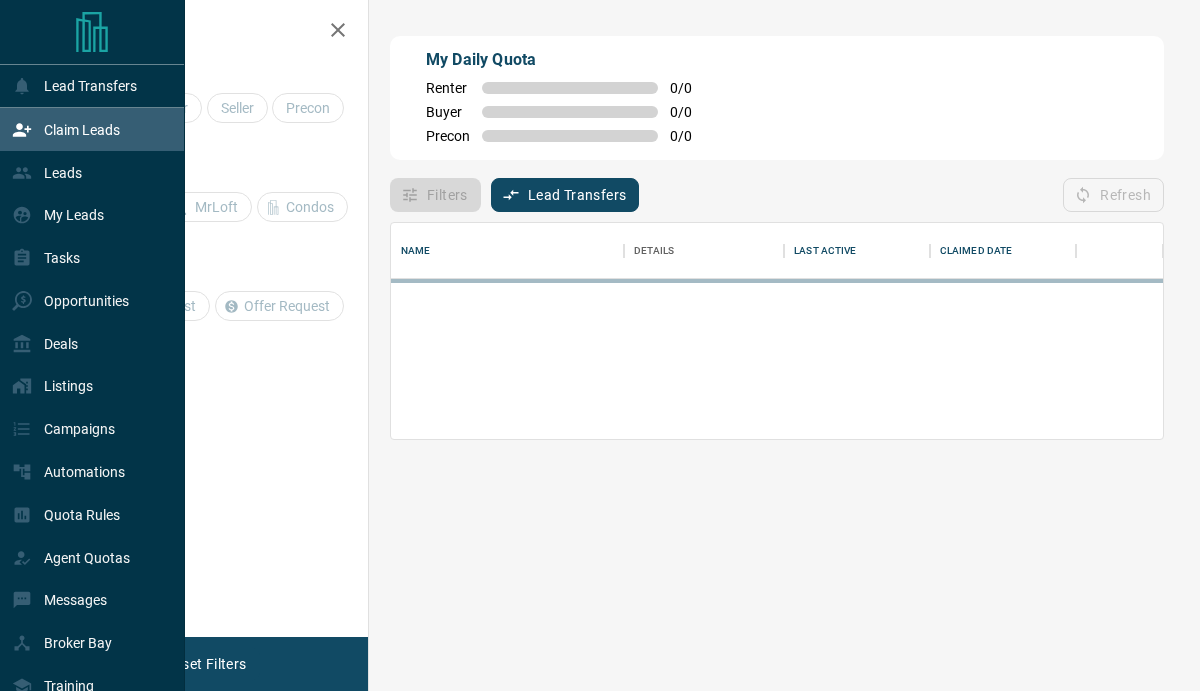 scroll, scrollTop: 1, scrollLeft: 1, axis: both 